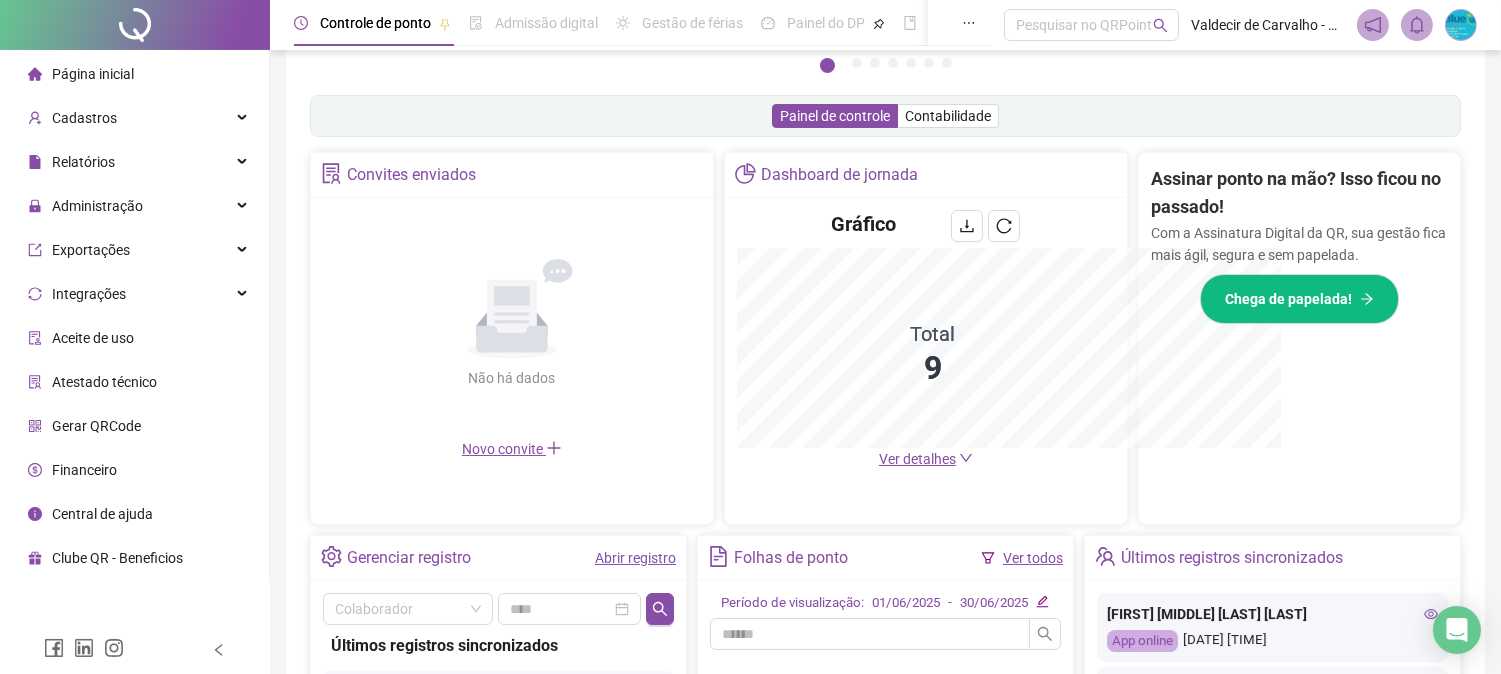 scroll, scrollTop: 584, scrollLeft: 0, axis: vertical 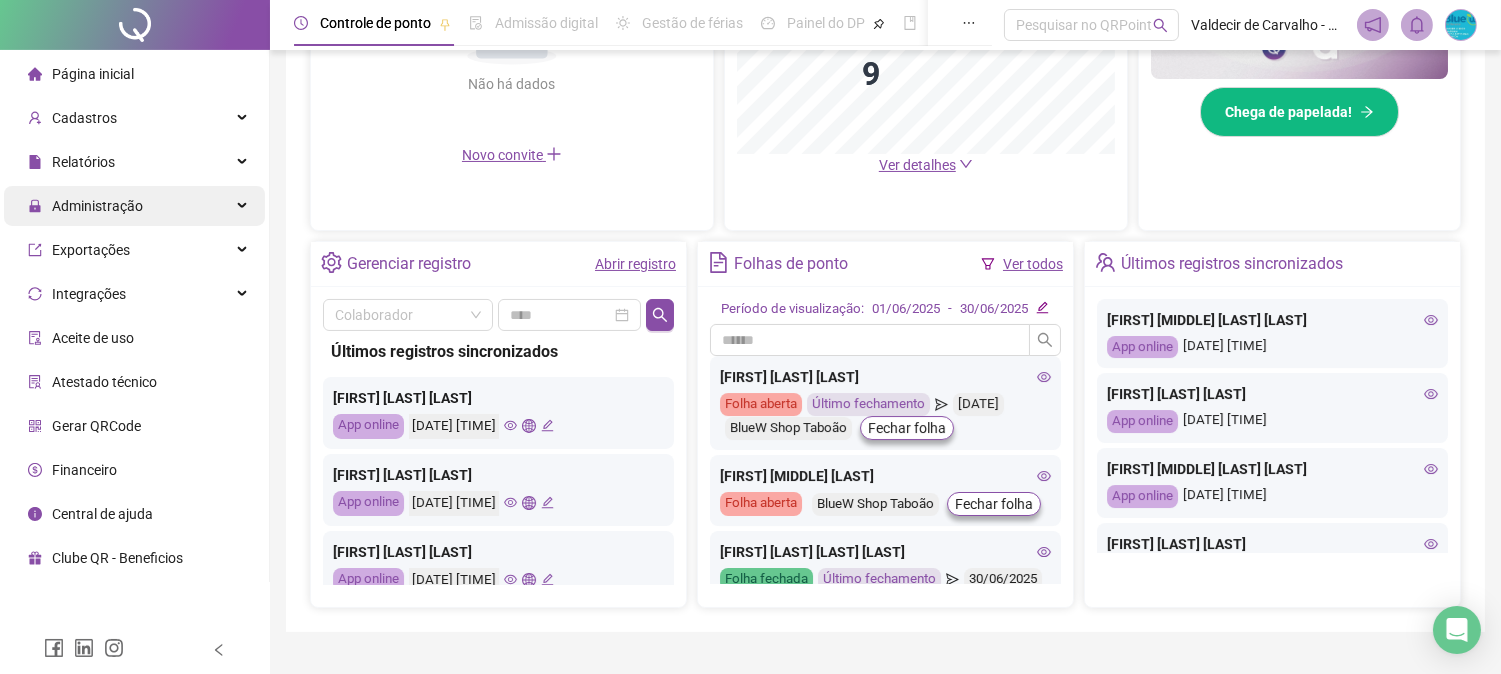 click on "Administração" at bounding box center (134, 206) 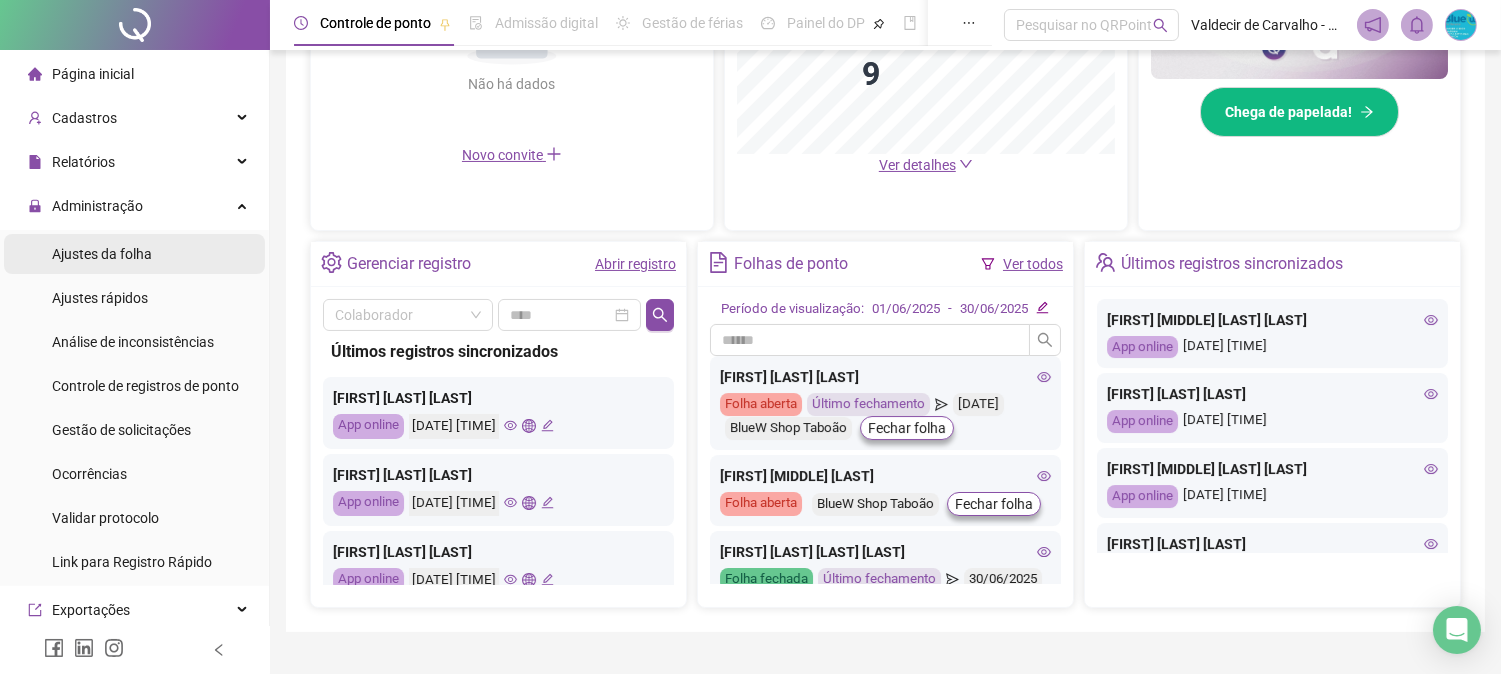 click on "Ajustes da folha" at bounding box center (134, 254) 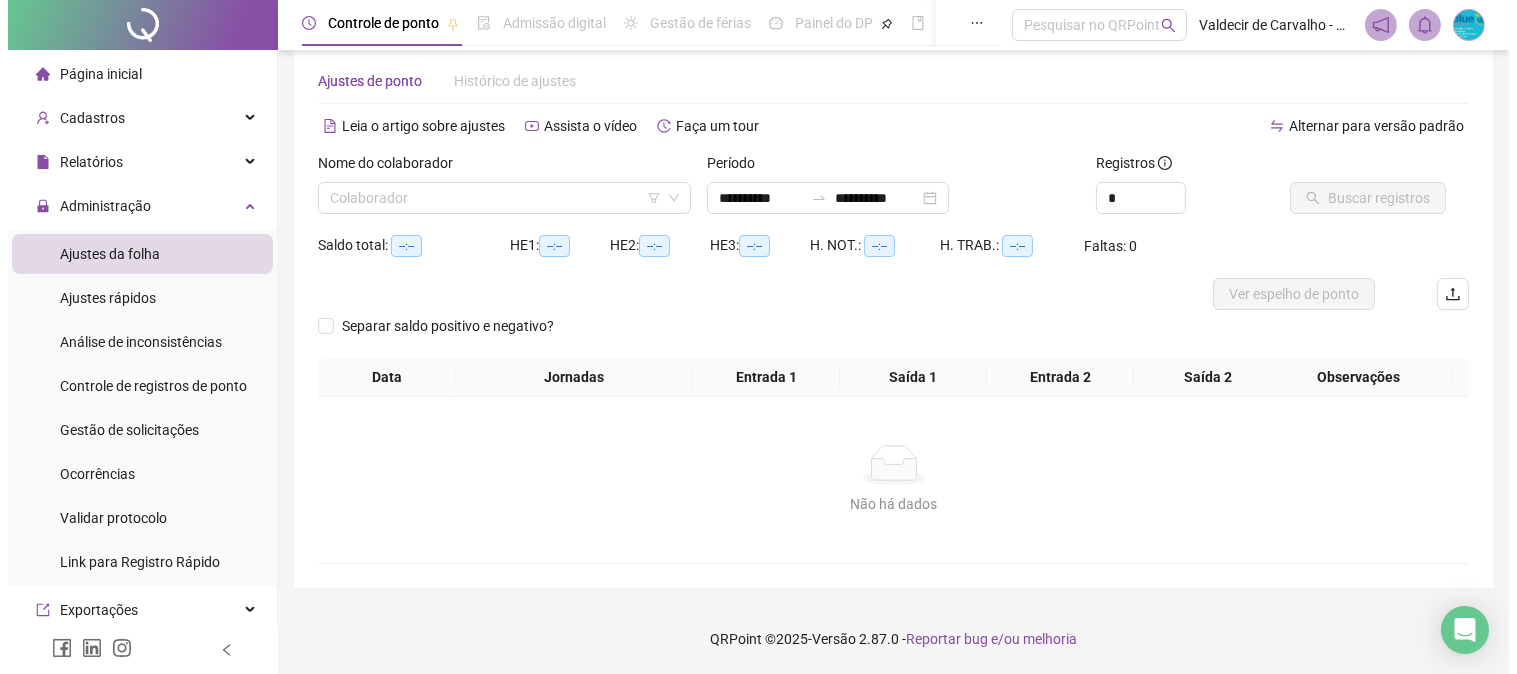 scroll, scrollTop: 31, scrollLeft: 0, axis: vertical 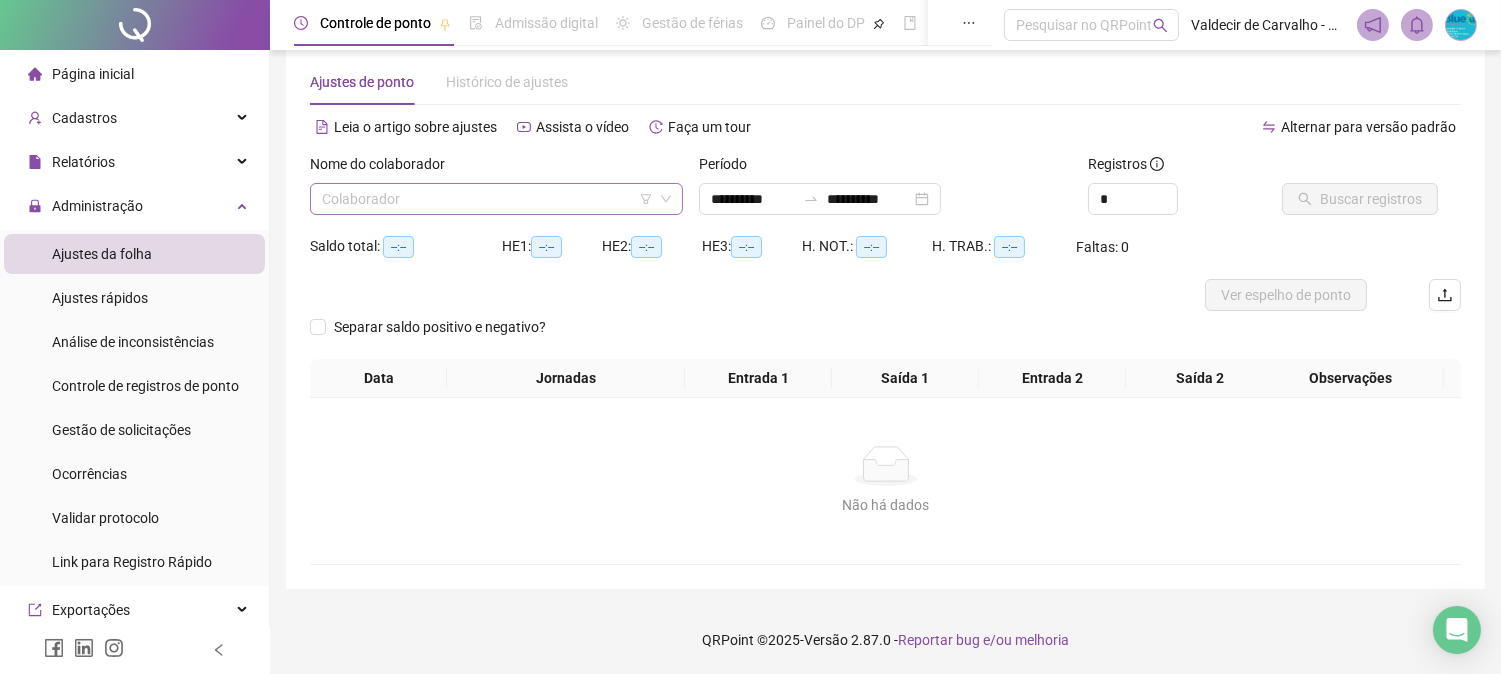 click at bounding box center (490, 199) 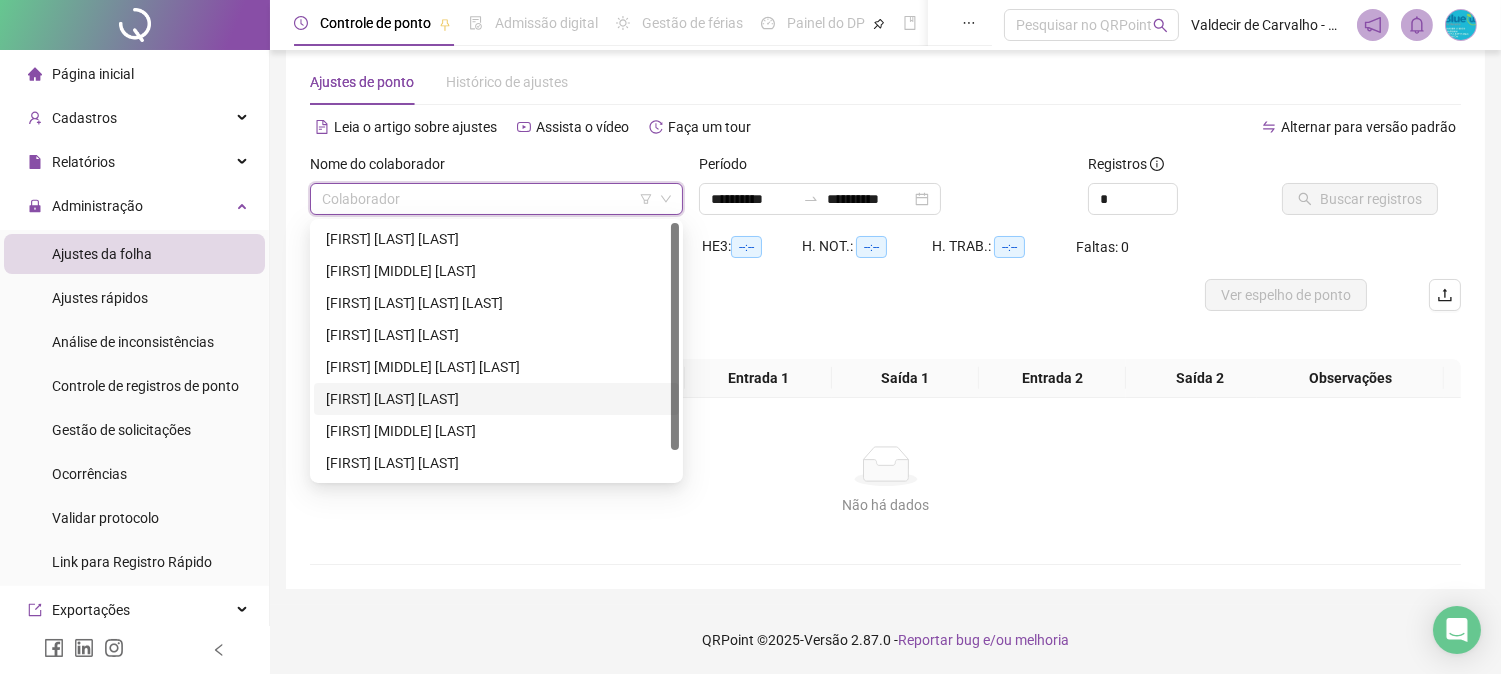 click on "[FIRST] [LAST] [LAST]" at bounding box center [496, 399] 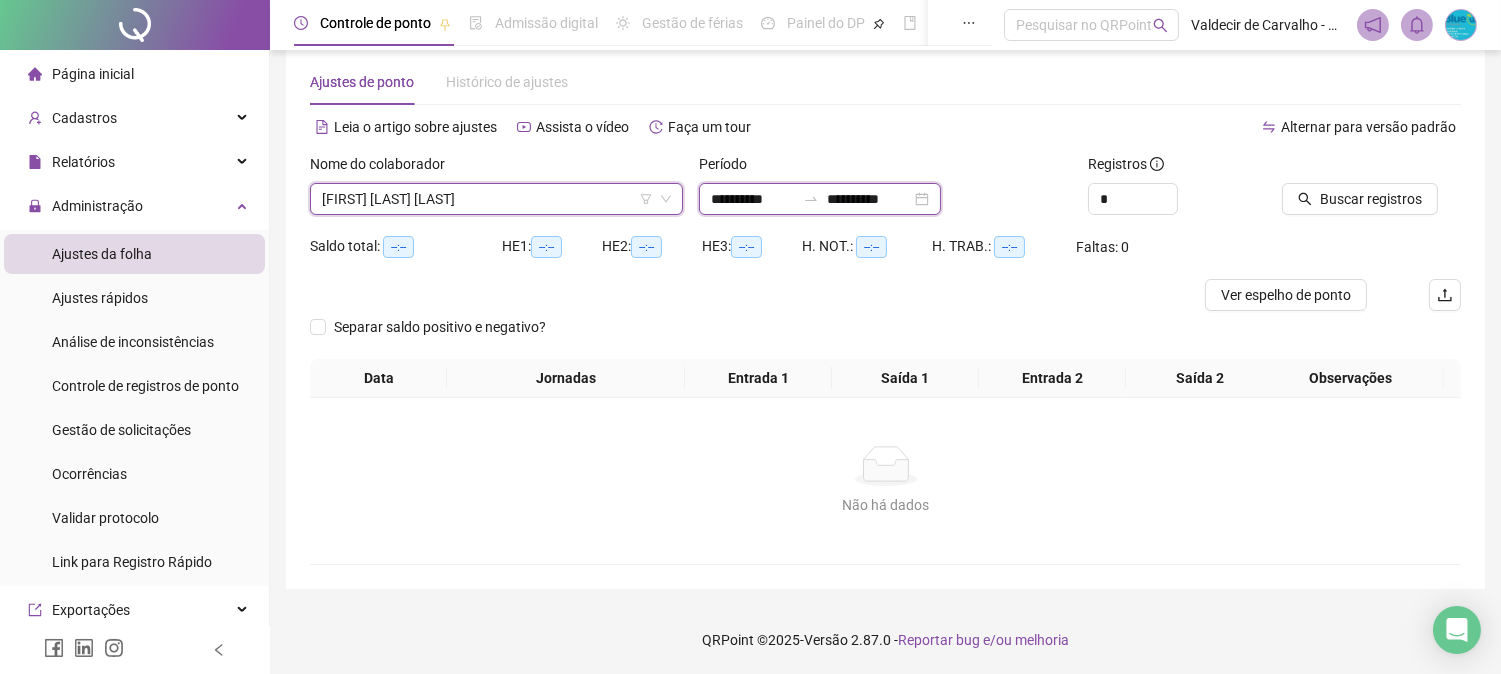click on "**********" at bounding box center [869, 199] 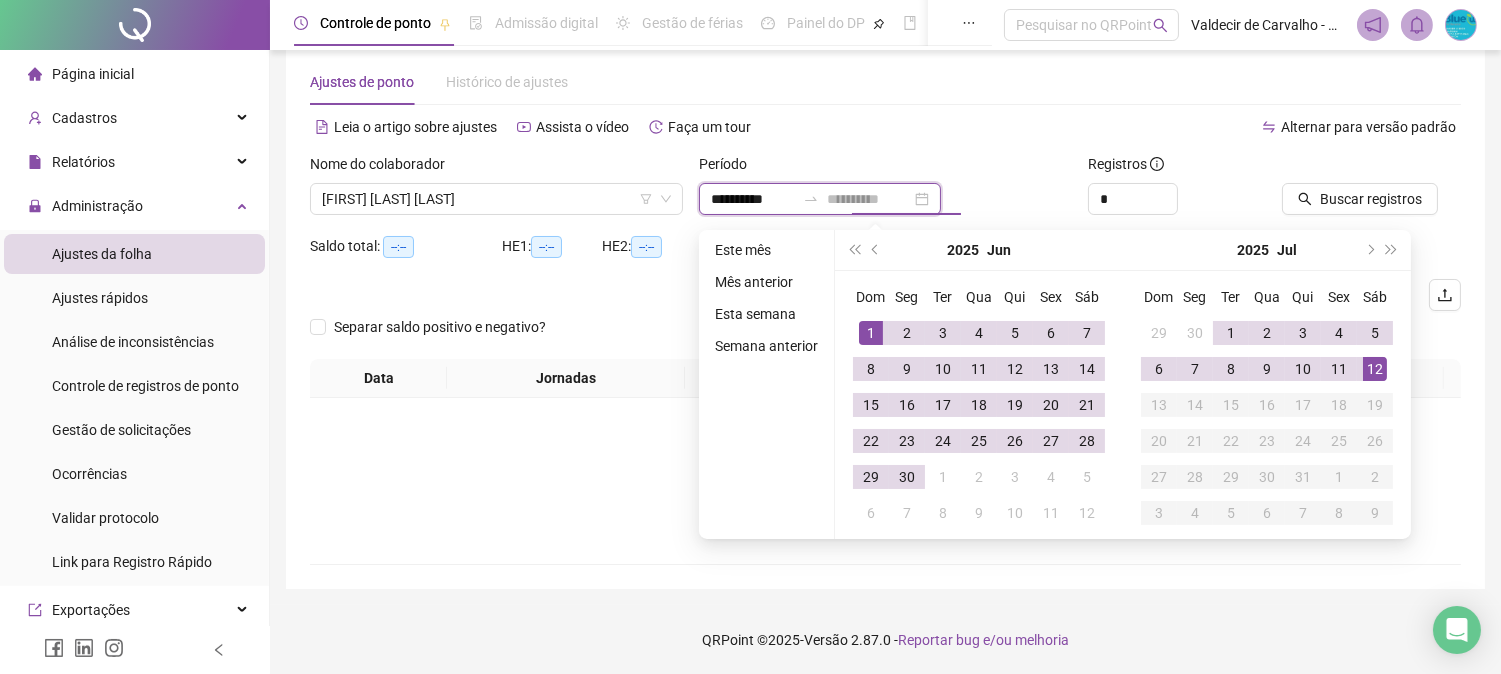 type on "**********" 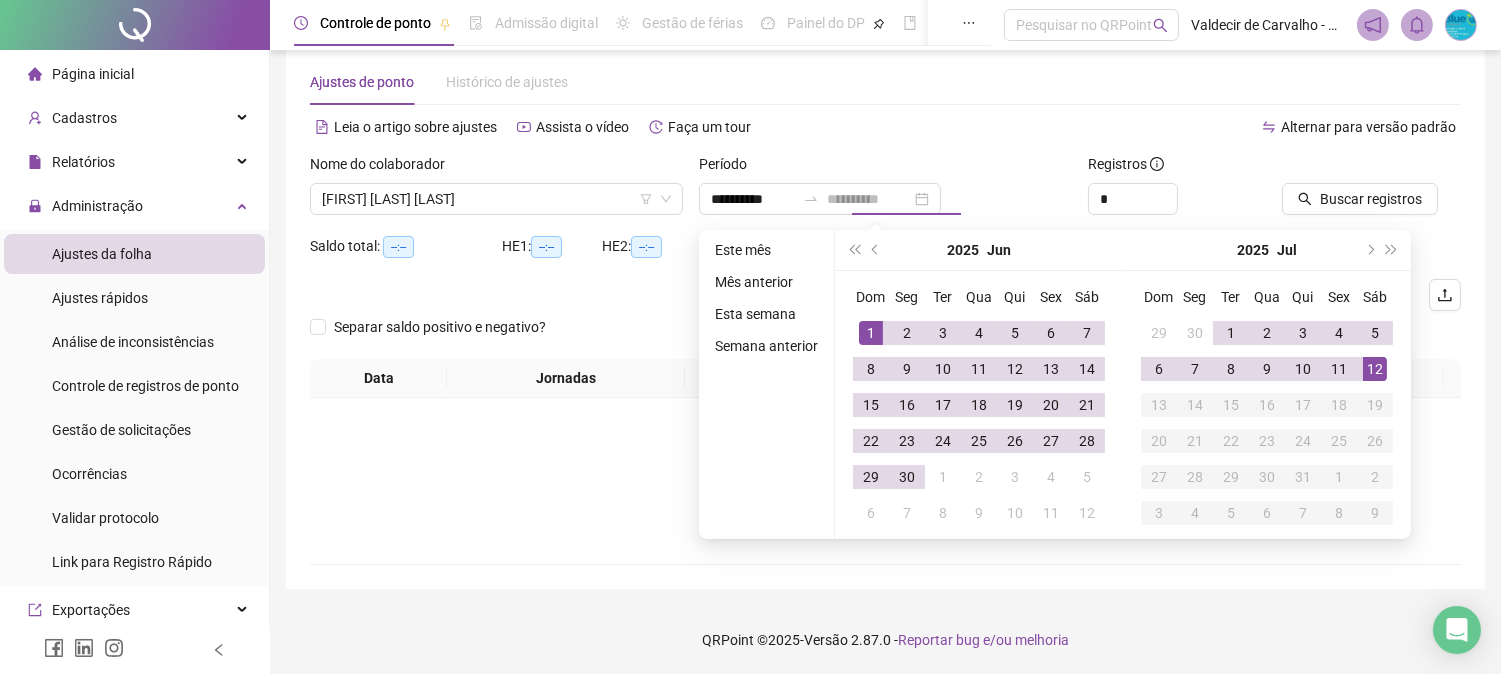 click on "12" at bounding box center [1375, 369] 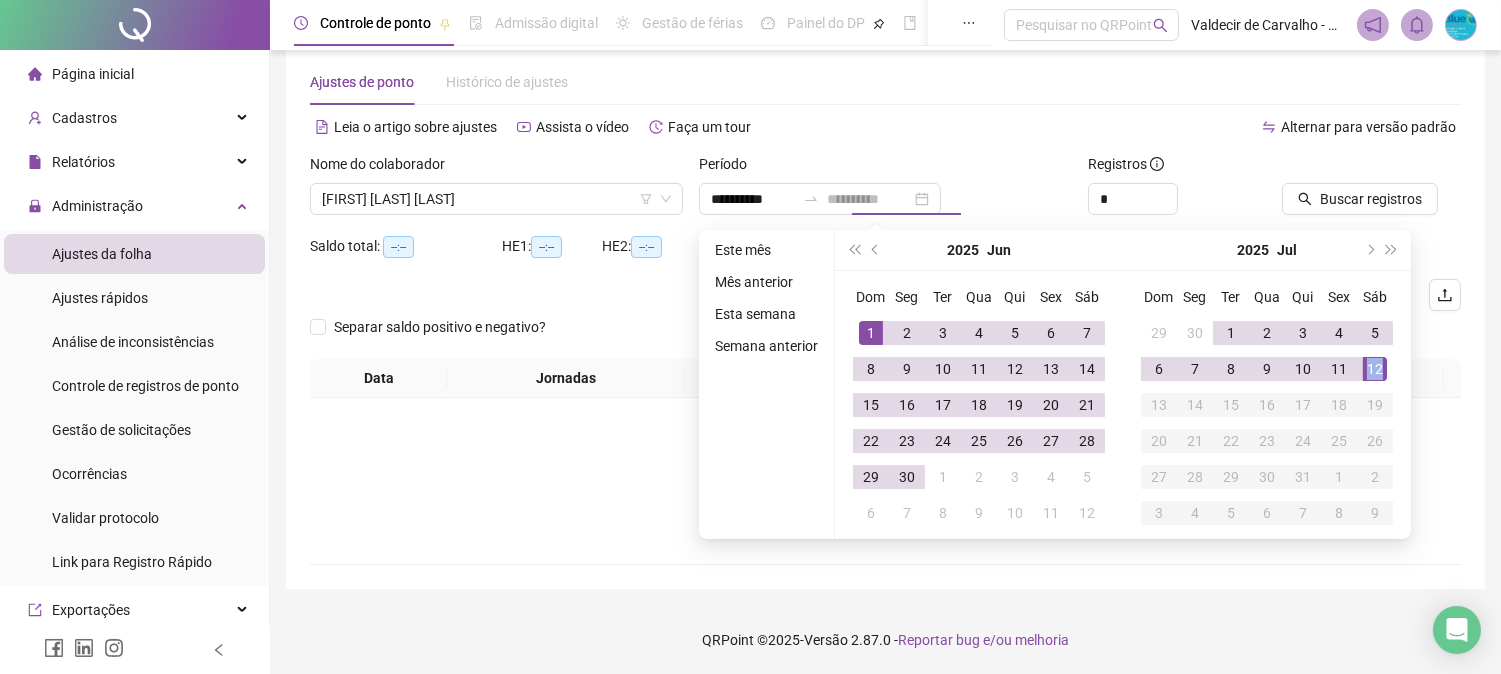 click on "12" at bounding box center (1375, 369) 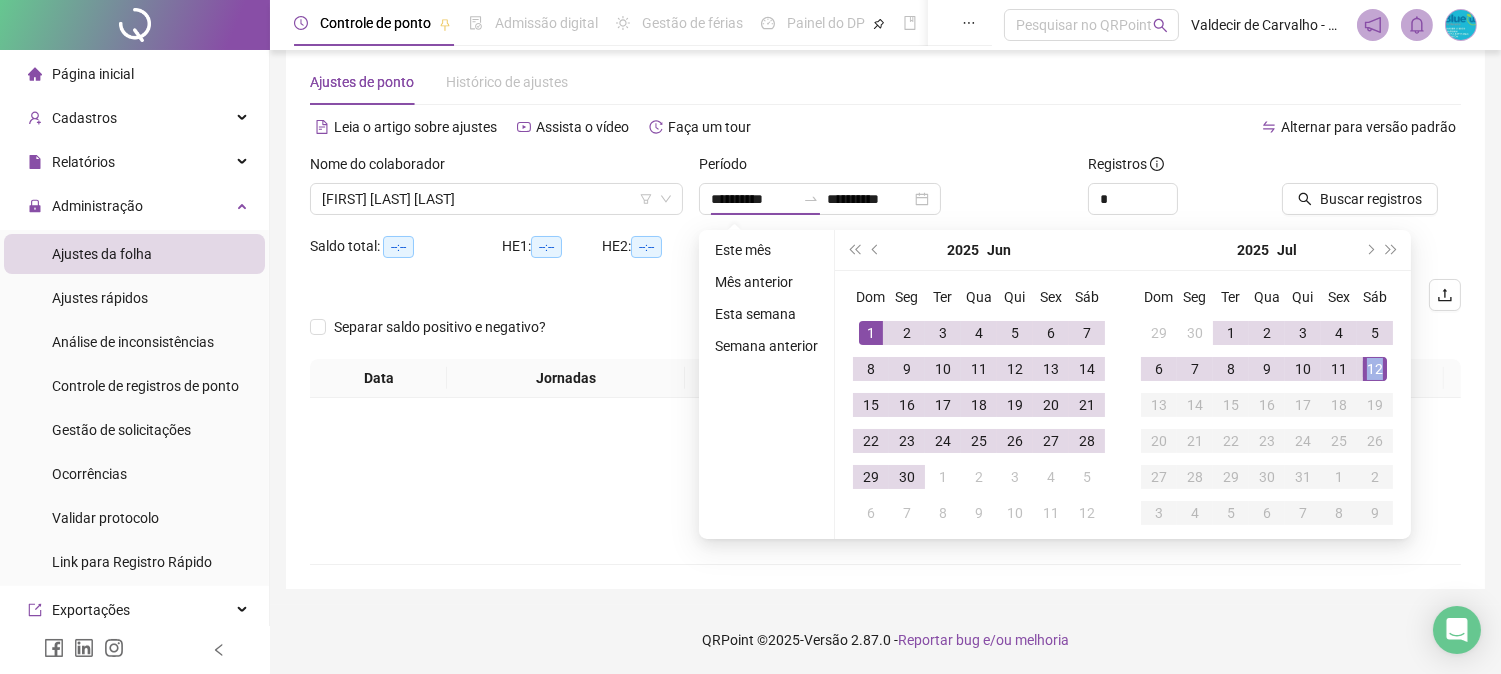 type on "**********" 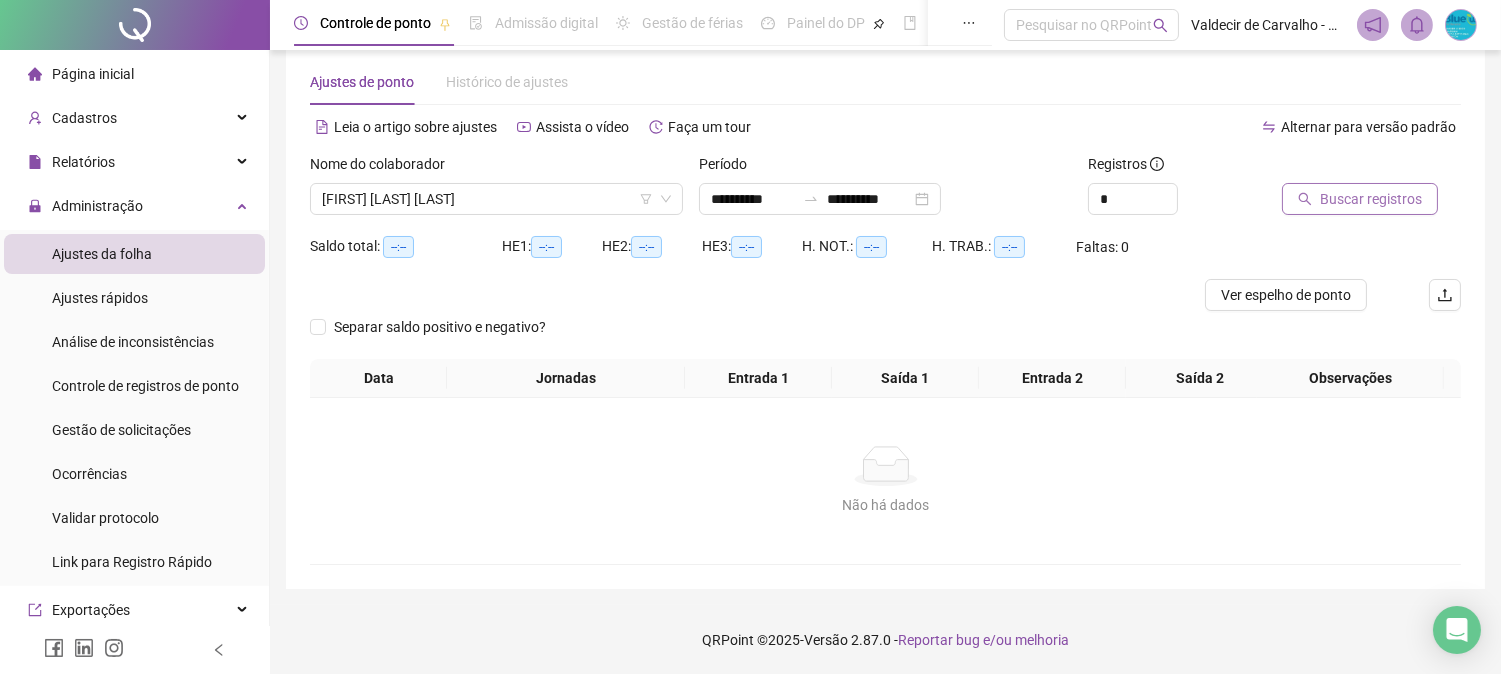 click on "Buscar registros" at bounding box center (1371, 199) 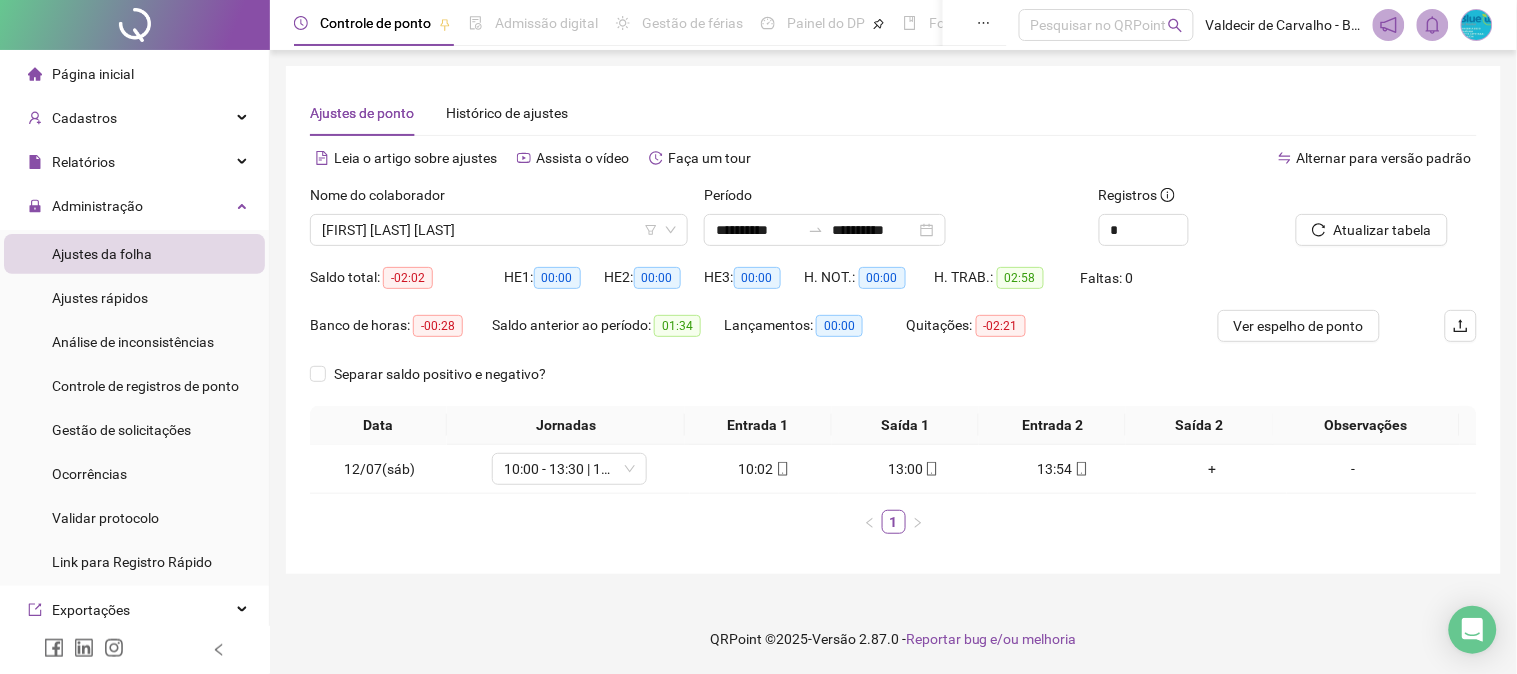 scroll, scrollTop: 0, scrollLeft: 0, axis: both 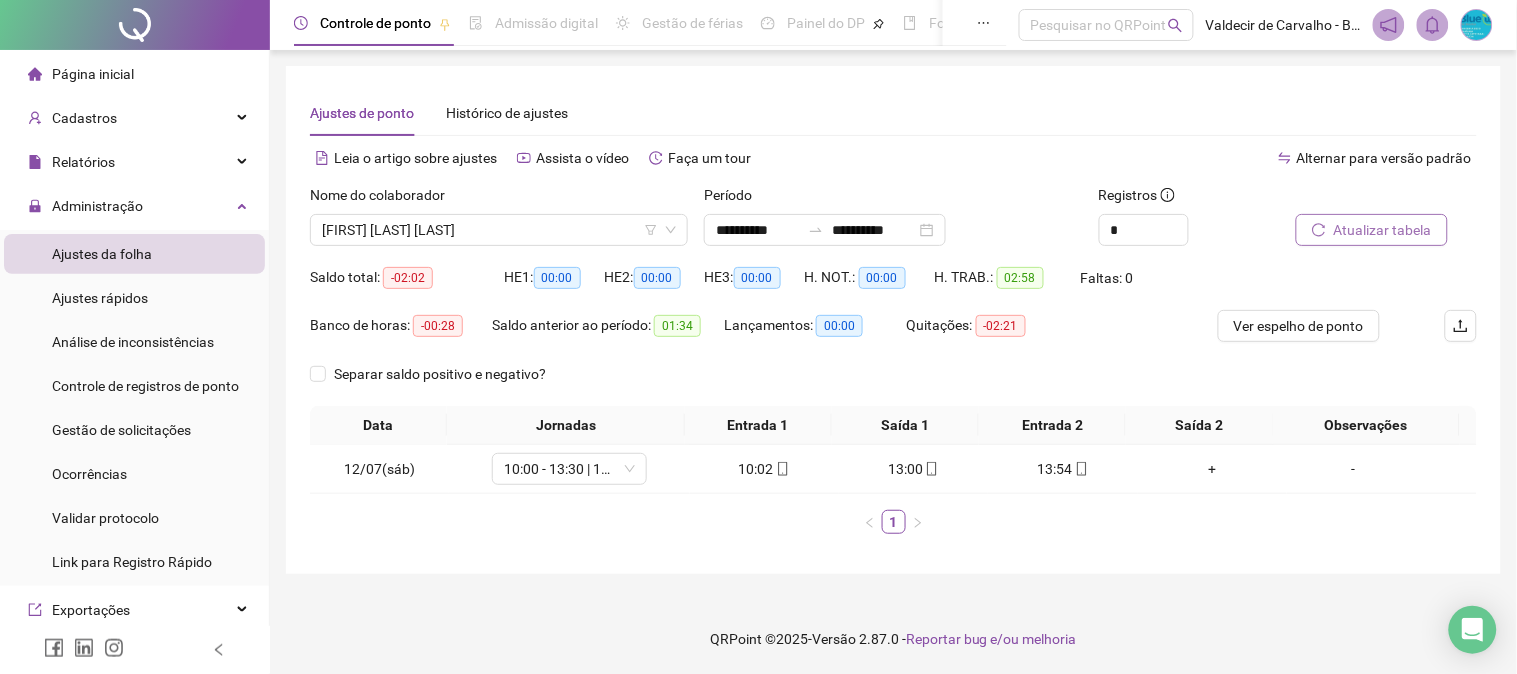 click 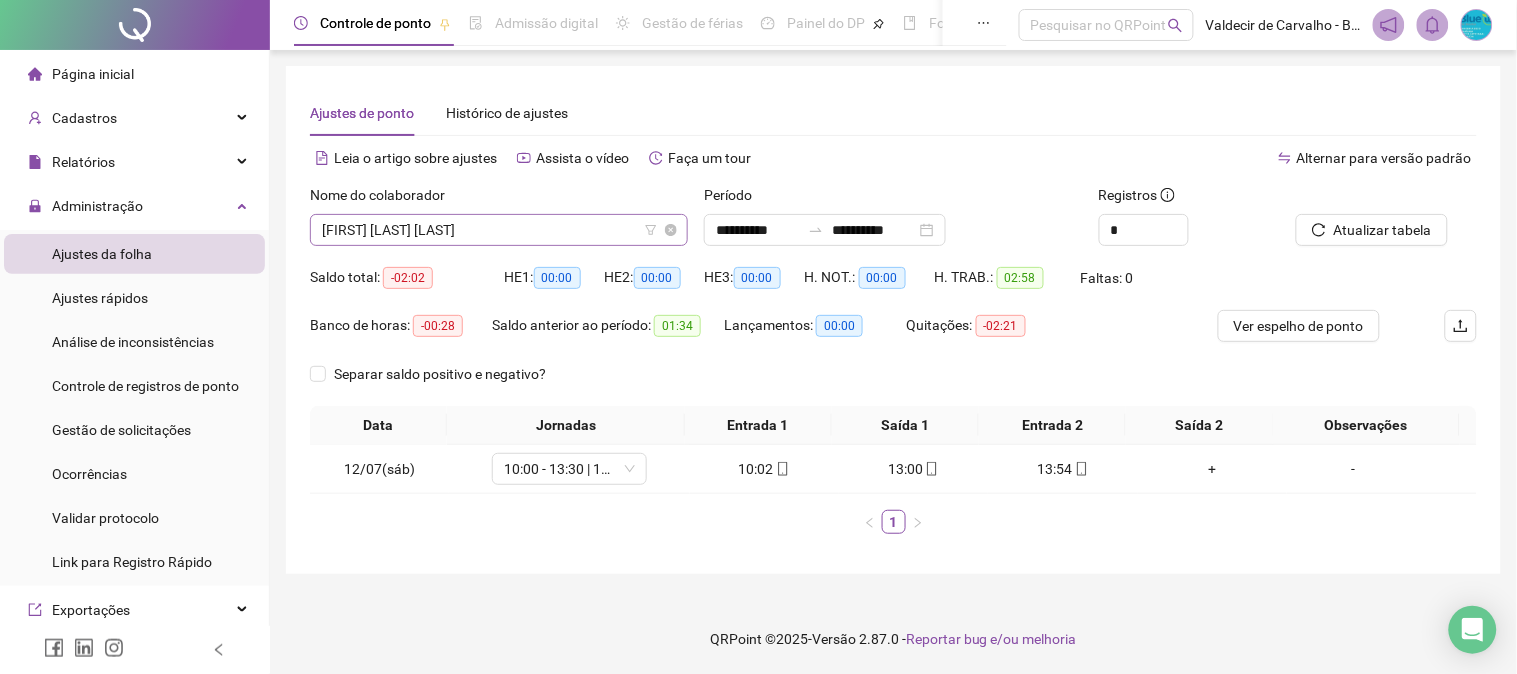 click on "[FIRST] [LAST] [LAST]" at bounding box center [499, 230] 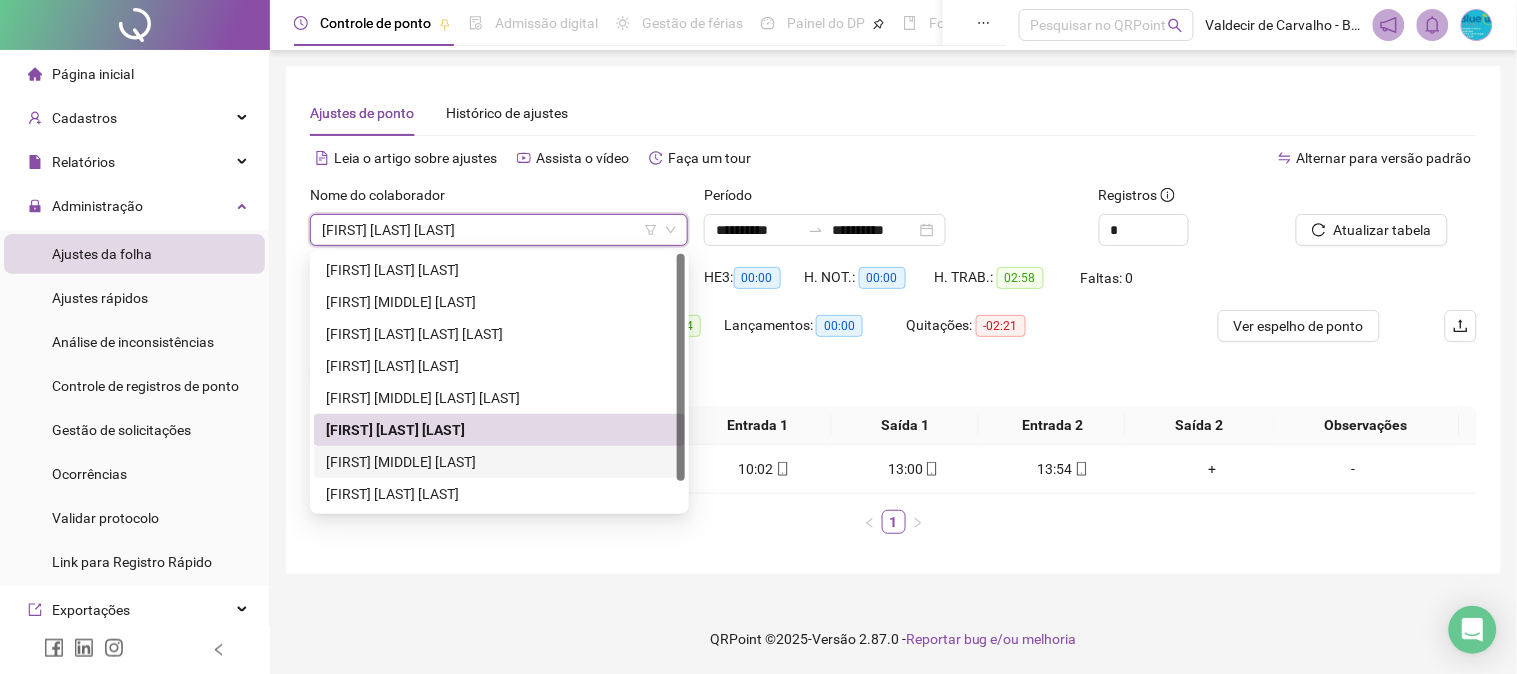 click on "**********" at bounding box center [893, 320] 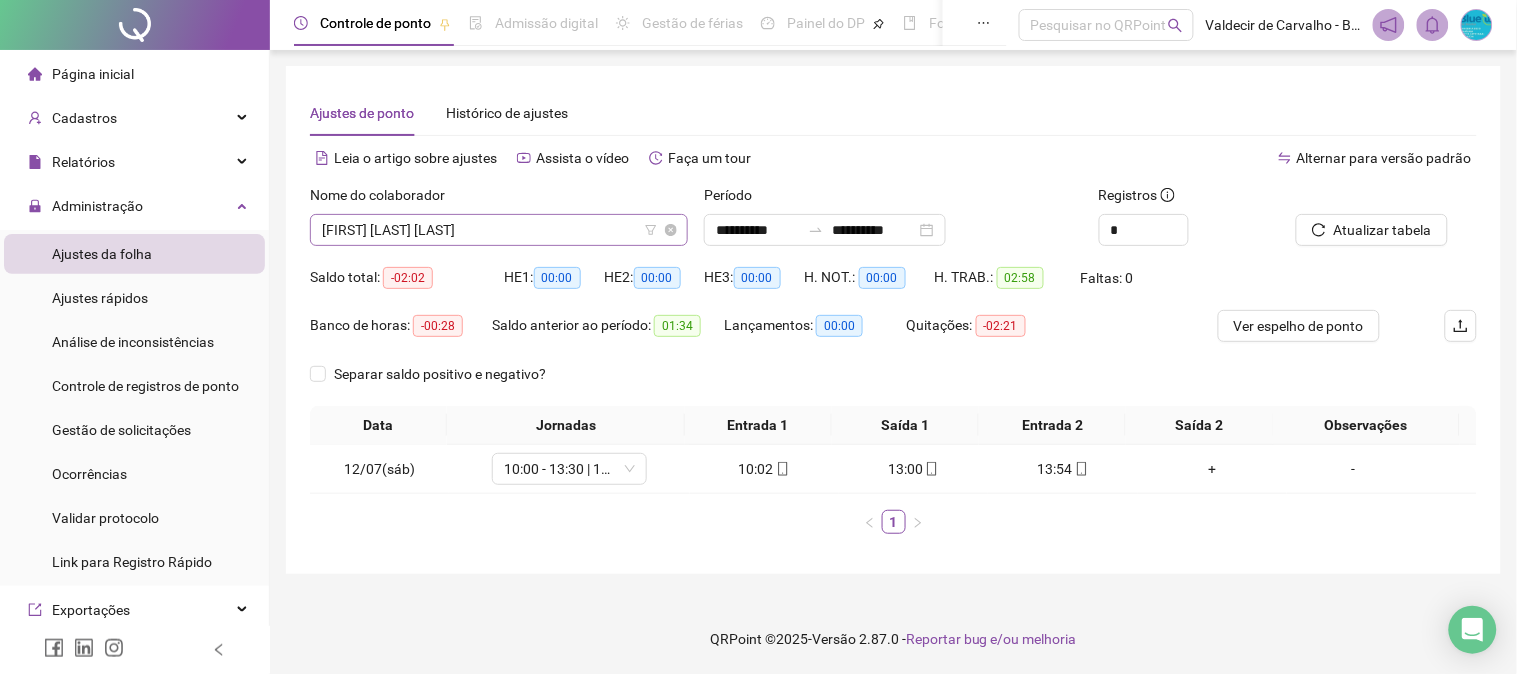 click on "[FIRST] [LAST] [LAST]" at bounding box center [499, 230] 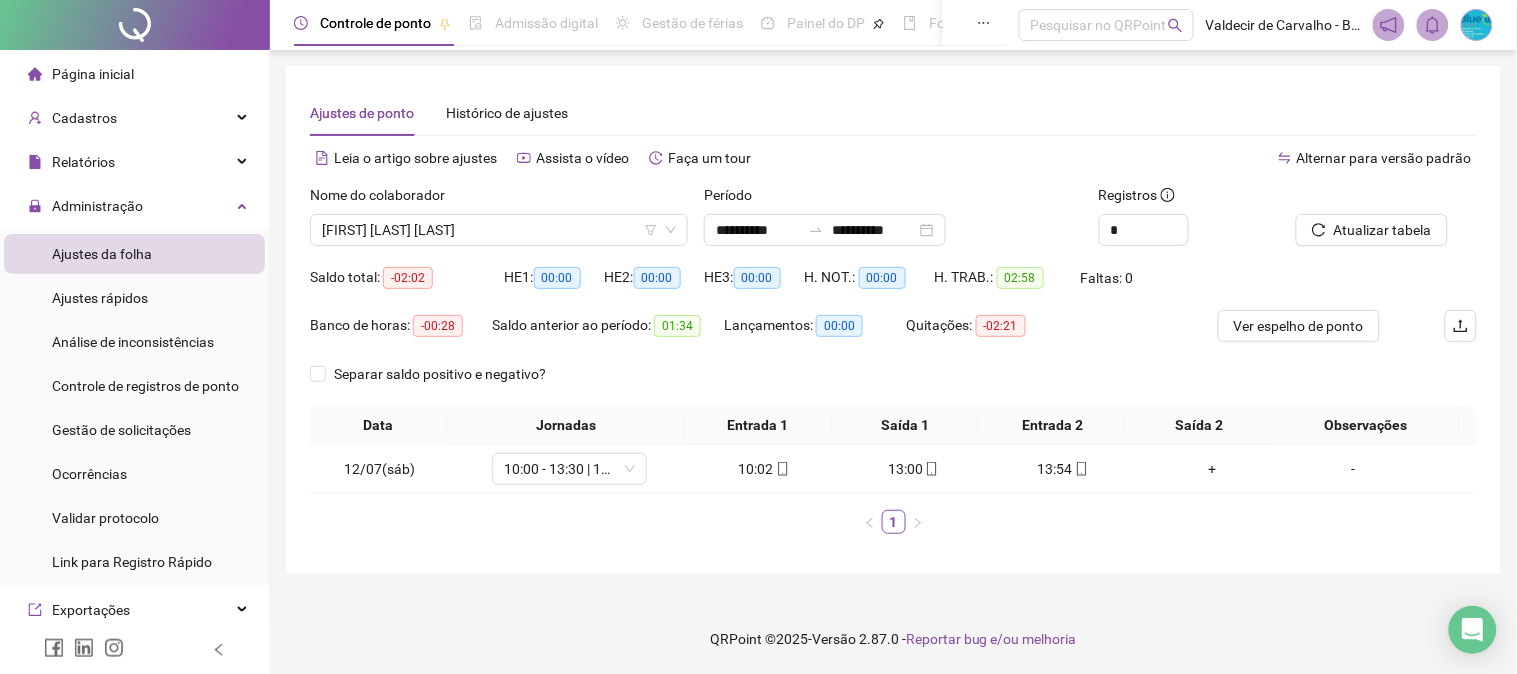 click on "QRPoint © 2025  -  Versão   2.87.0   -  Reportar bug e/ou melhoria" at bounding box center (893, 639) 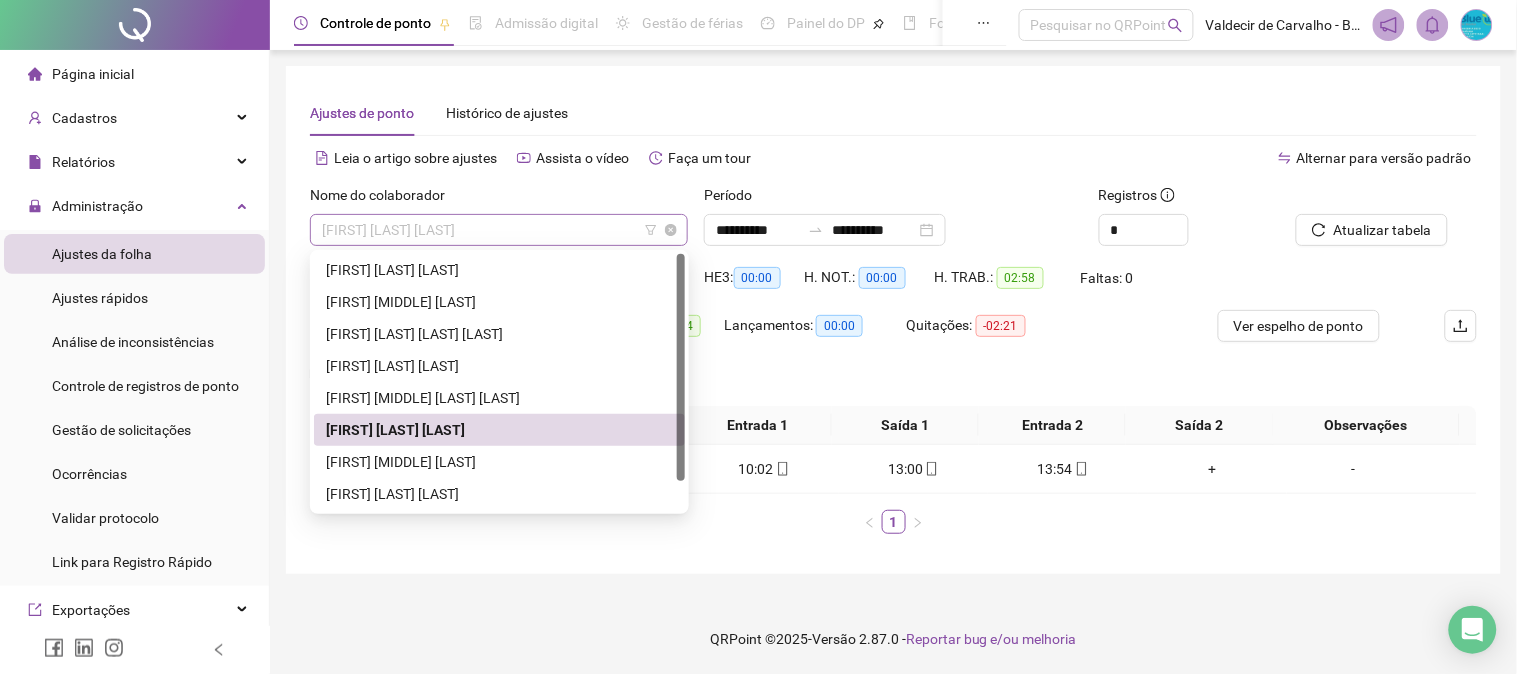 click on "[FIRST] [LAST] [LAST]" at bounding box center (499, 230) 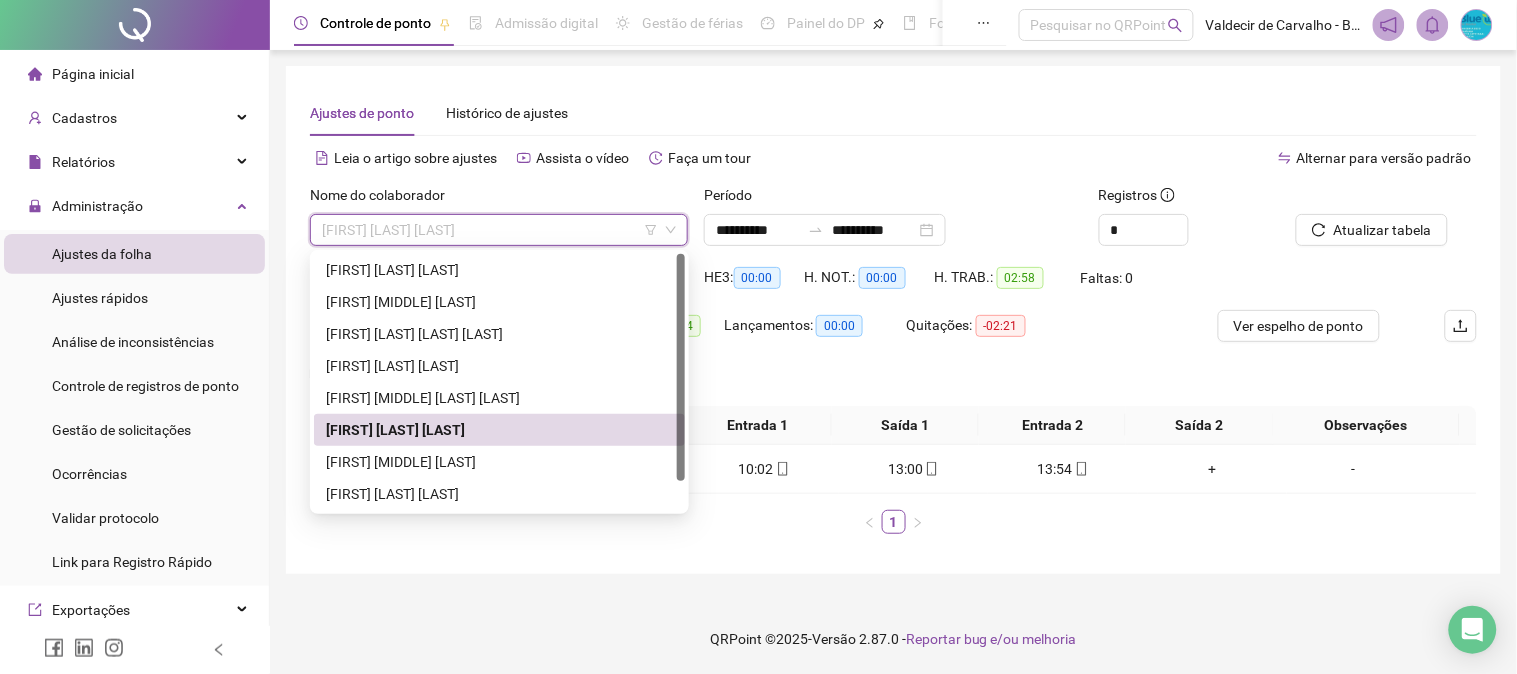click on "[FIRST] [LAST] [LAST]" at bounding box center (499, 430) 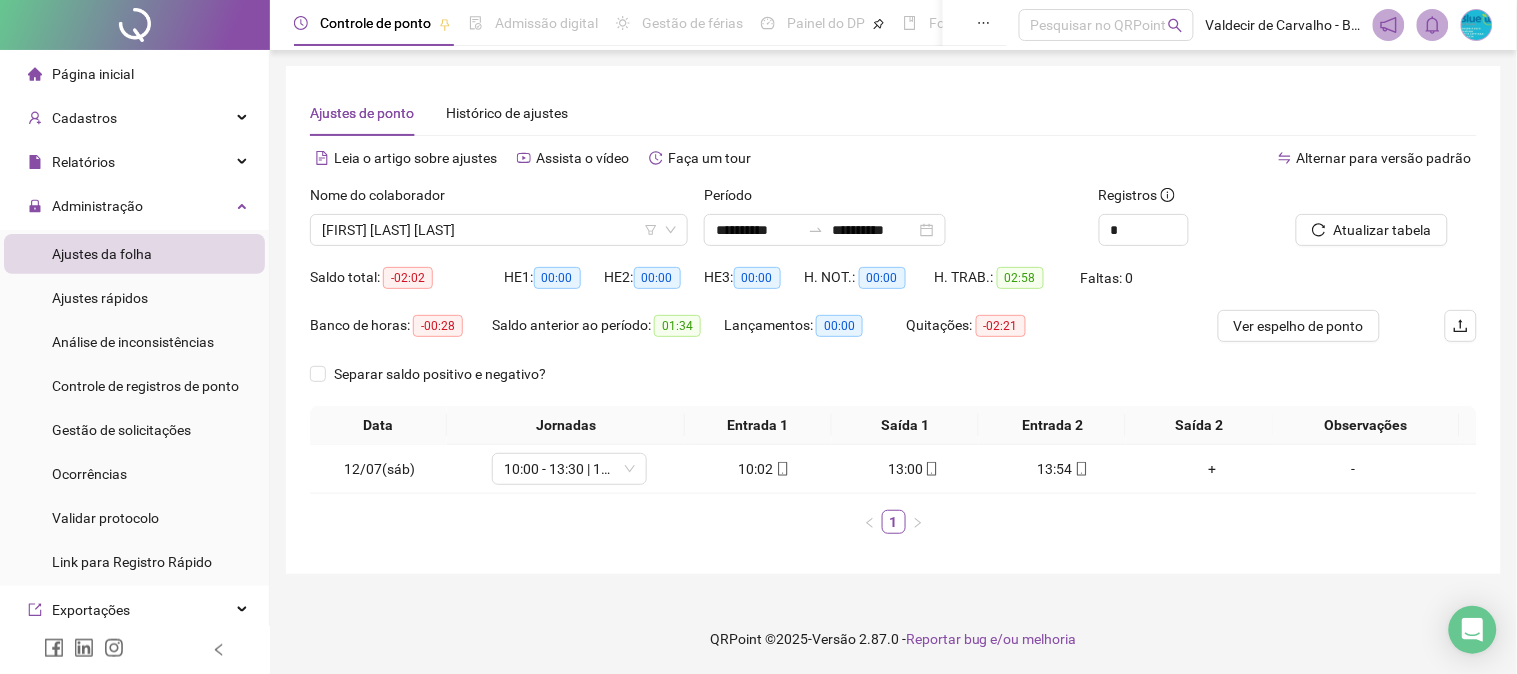 drag, startPoint x: 1408, startPoint y: 211, endPoint x: 1322, endPoint y: 456, distance: 259.65555 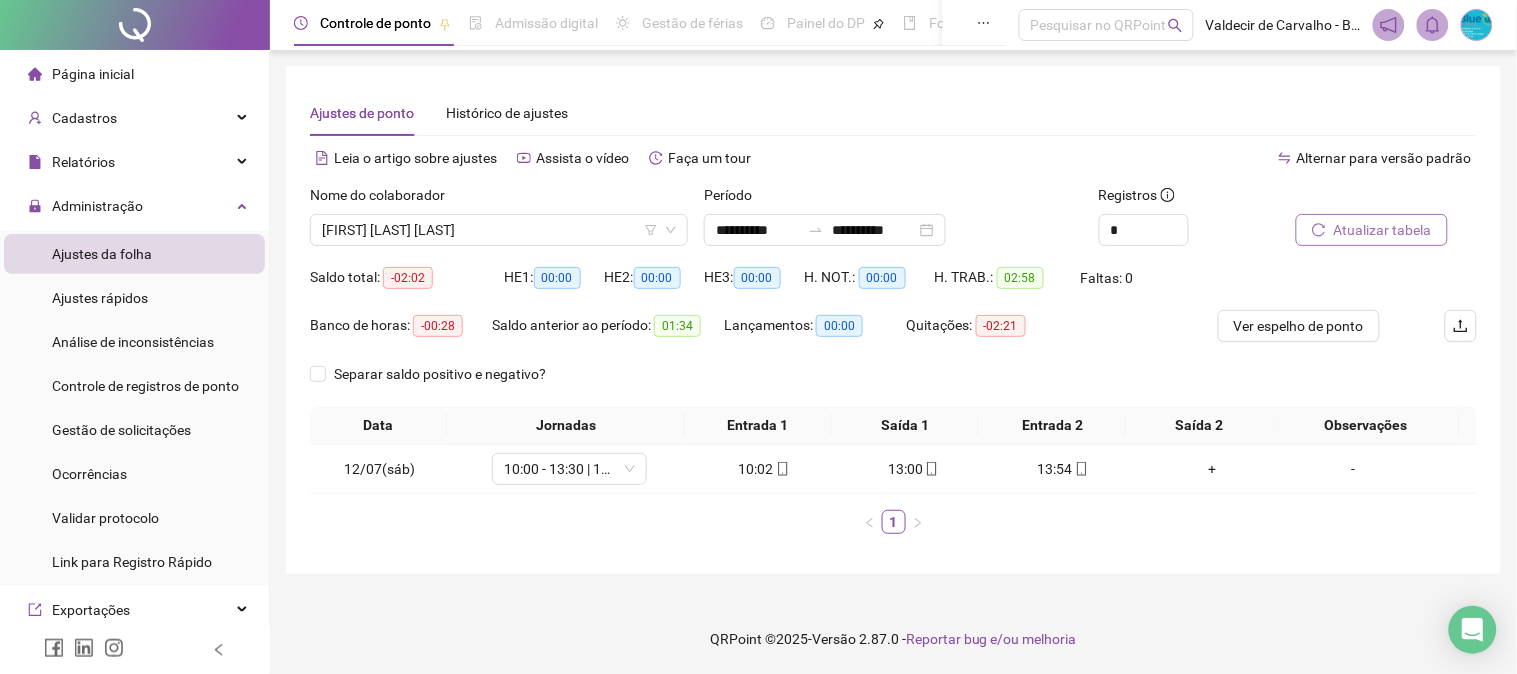 click on "Atualizar tabela" at bounding box center (1383, 230) 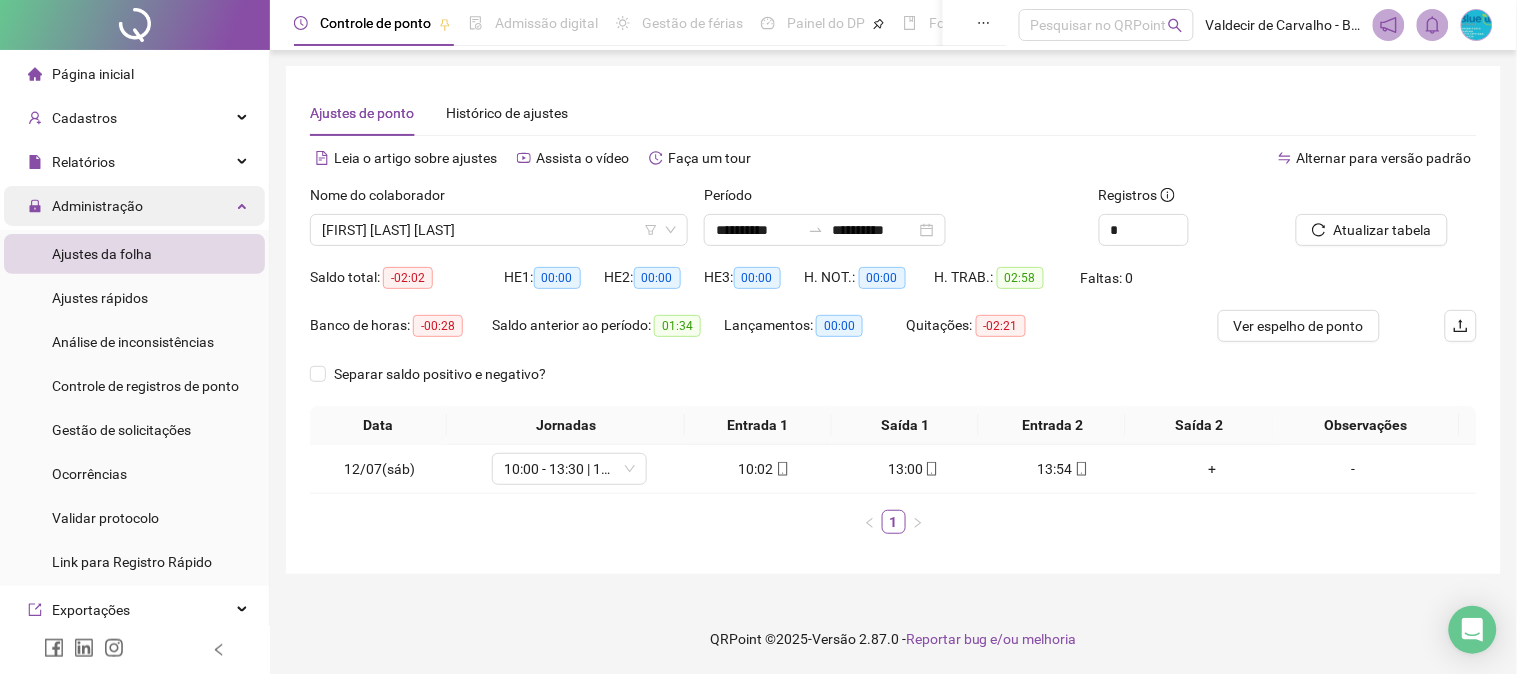 click on "Administração" at bounding box center [134, 206] 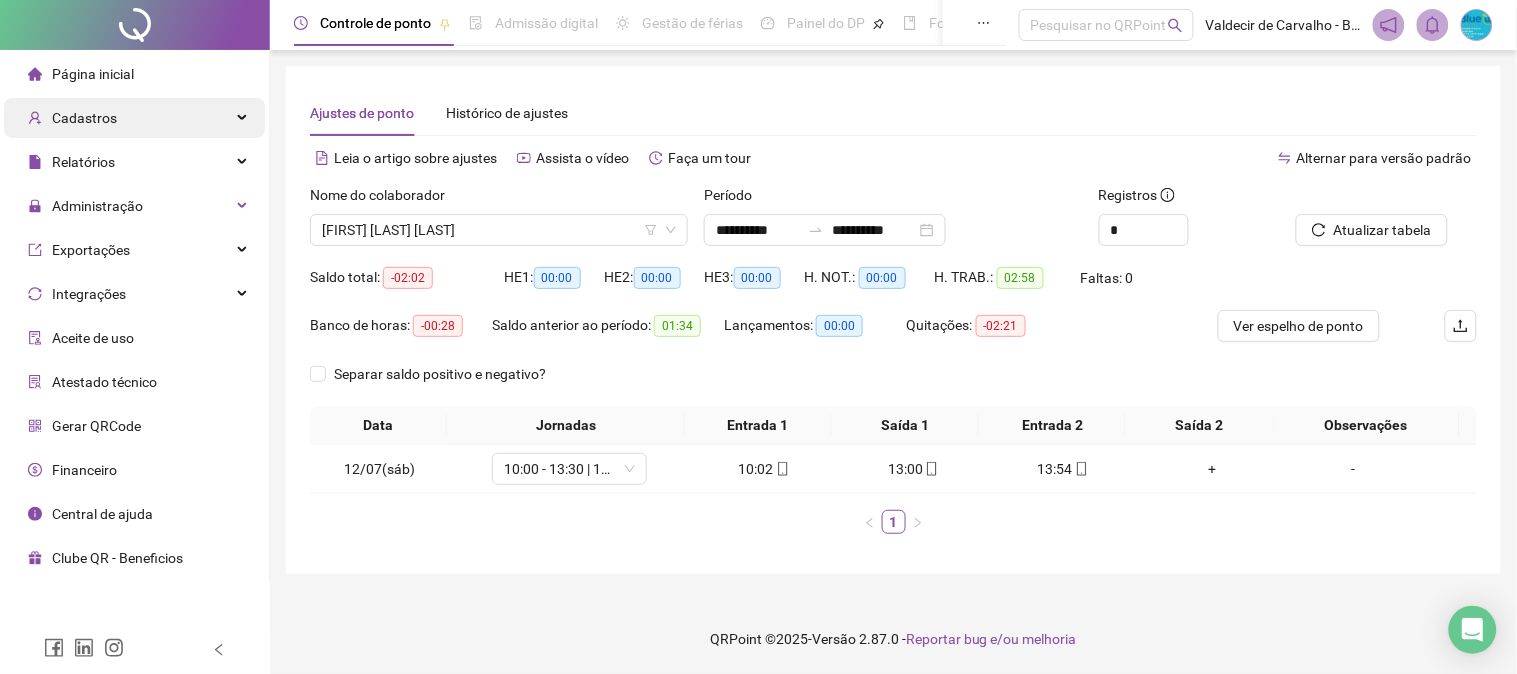 click on "Cadastros" at bounding box center (134, 118) 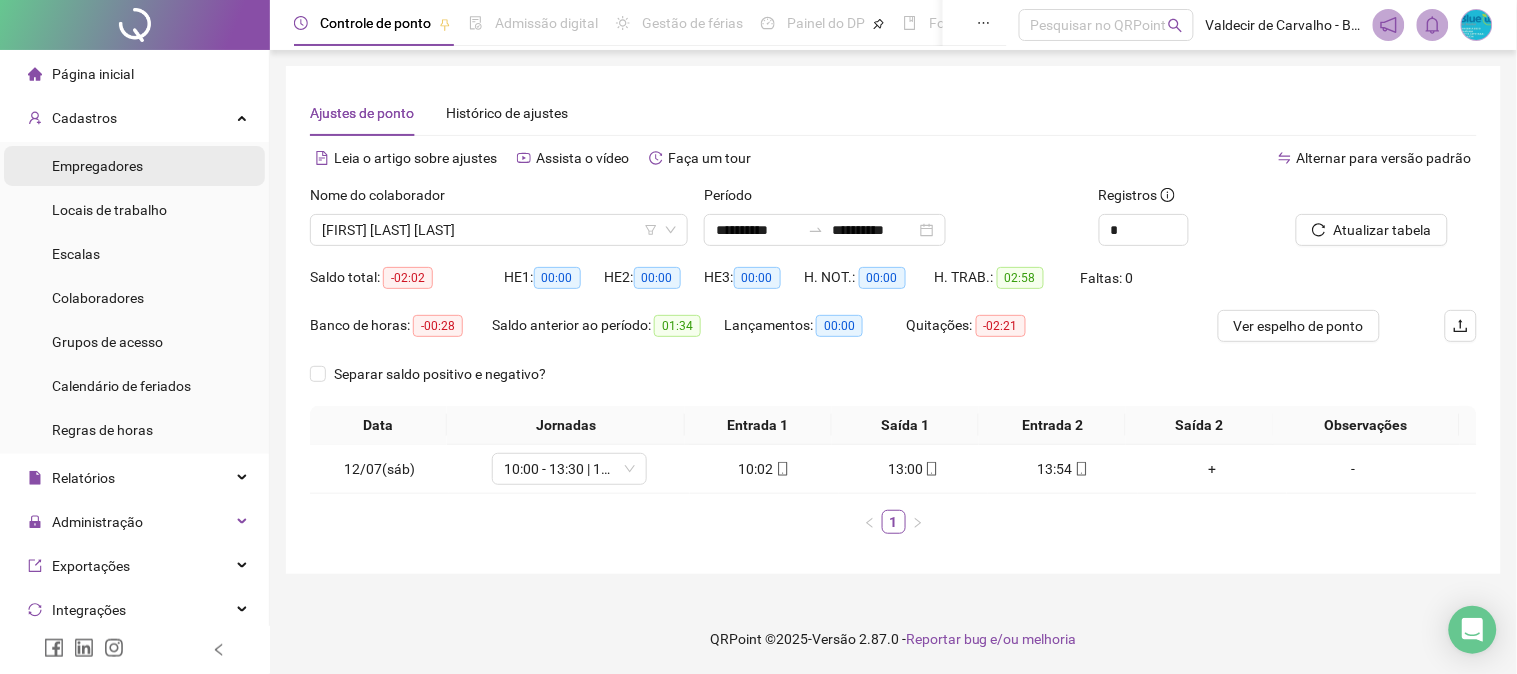 click on "Empregadores" at bounding box center [134, 166] 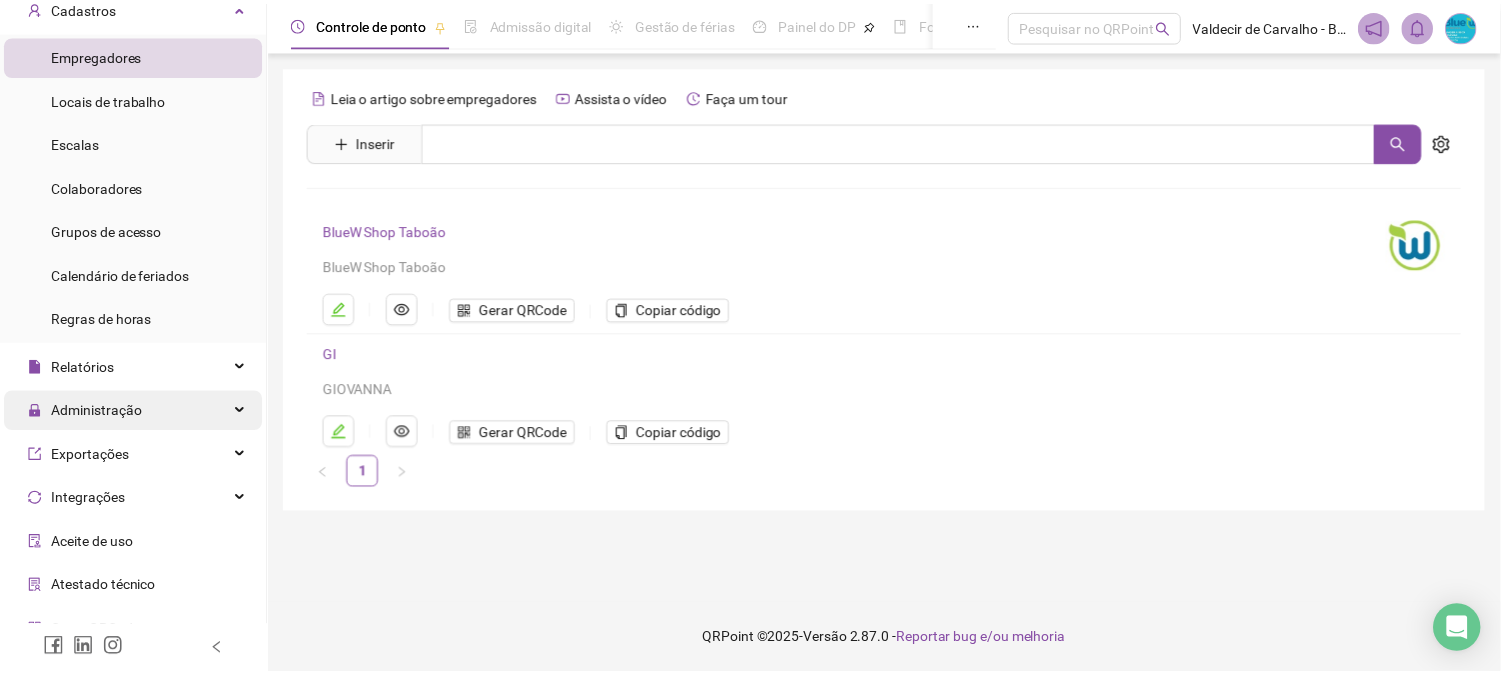 scroll, scrollTop: 222, scrollLeft: 0, axis: vertical 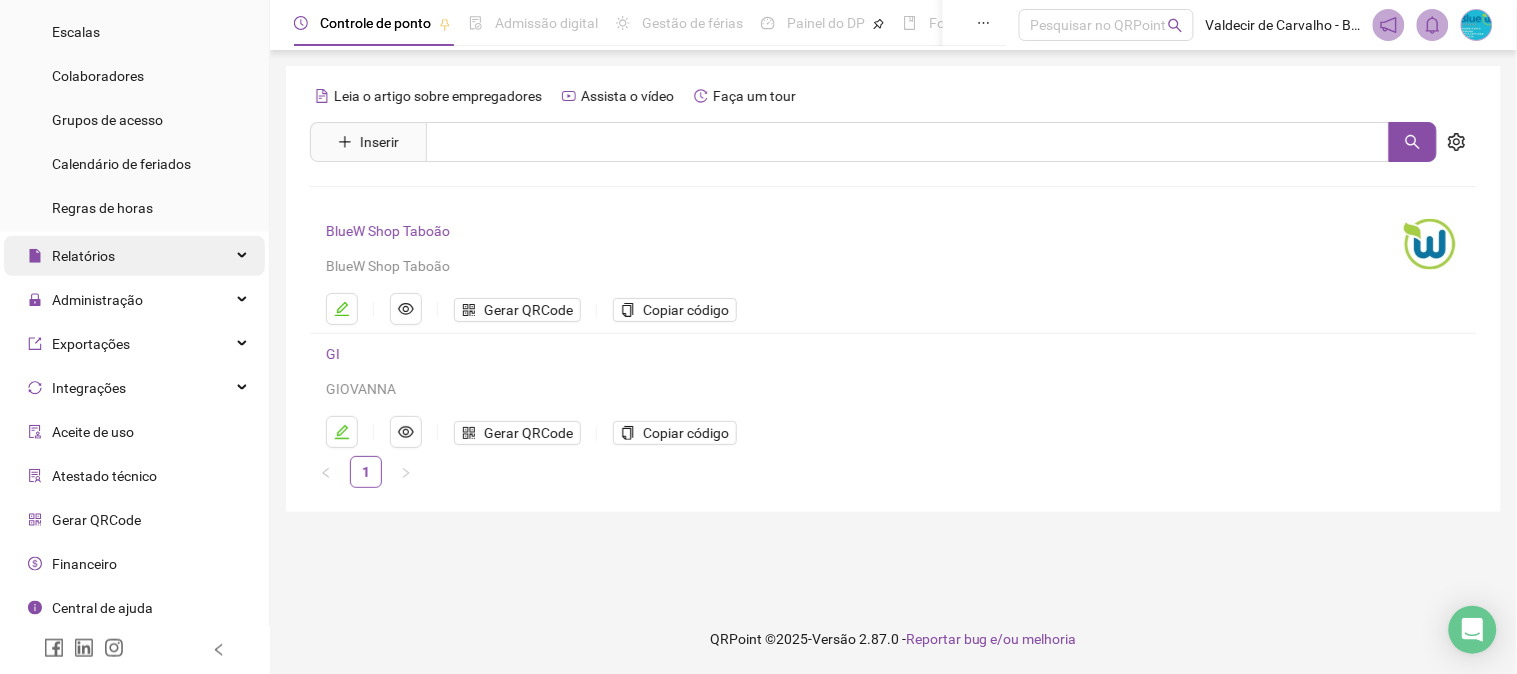 click on "Relatórios" at bounding box center (83, 256) 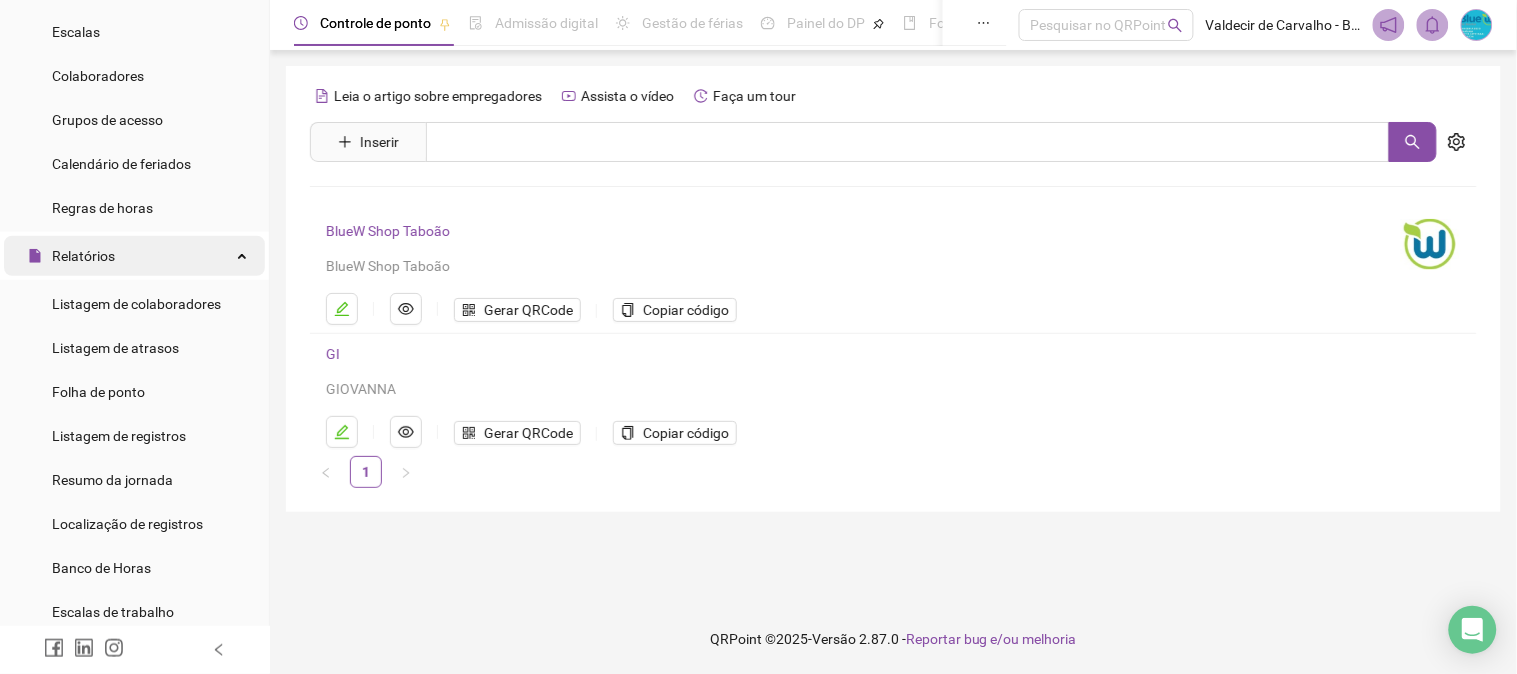 click on "Relatórios" at bounding box center (83, 256) 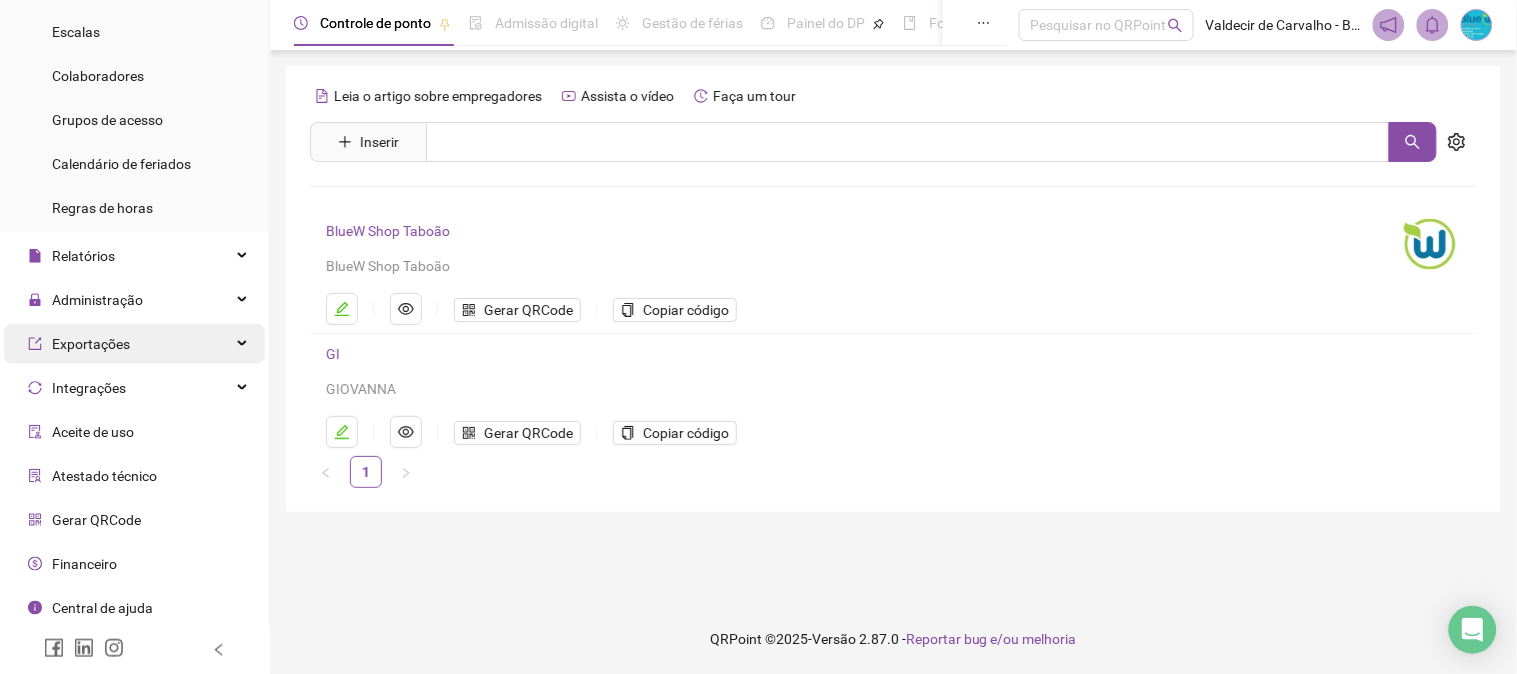 drag, startPoint x: 108, startPoint y: 292, endPoint x: 110, endPoint y: 368, distance: 76.02631 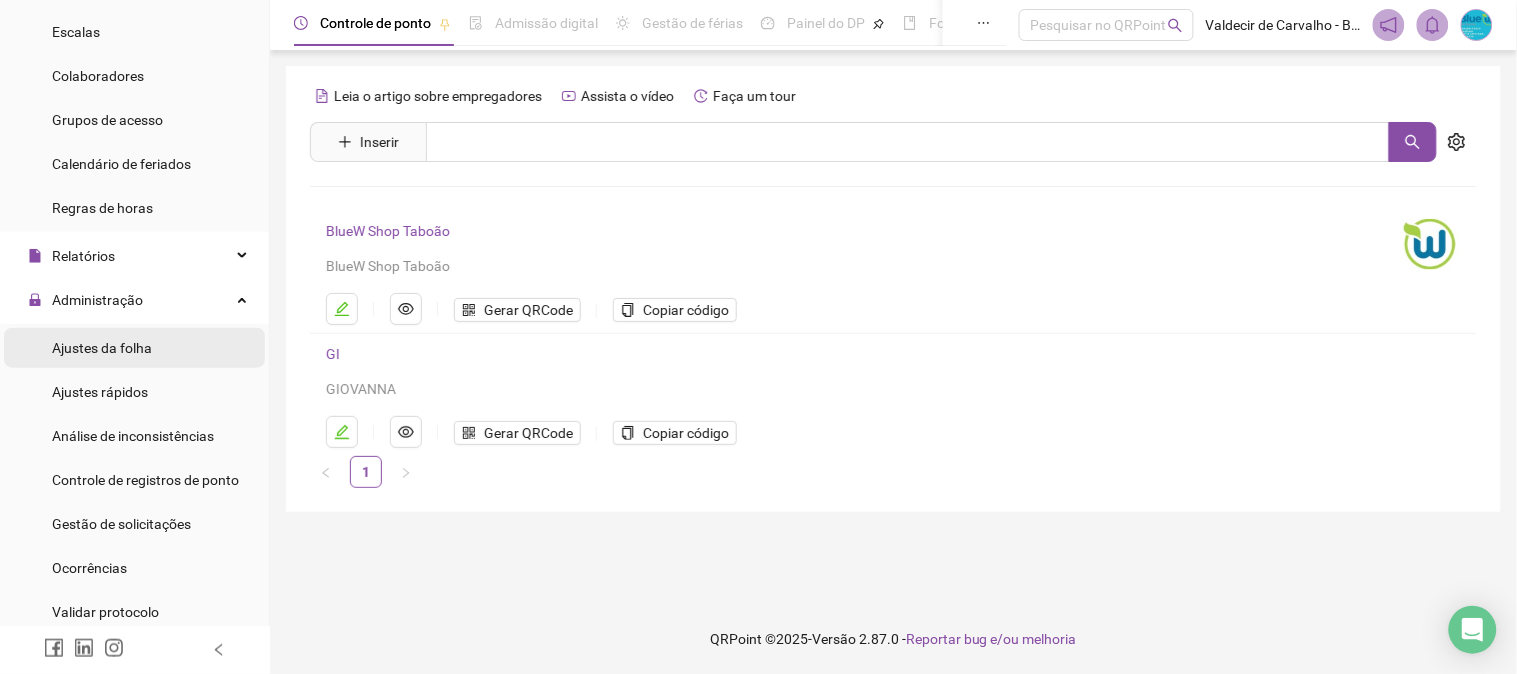 click on "Ajustes da folha" at bounding box center (102, 348) 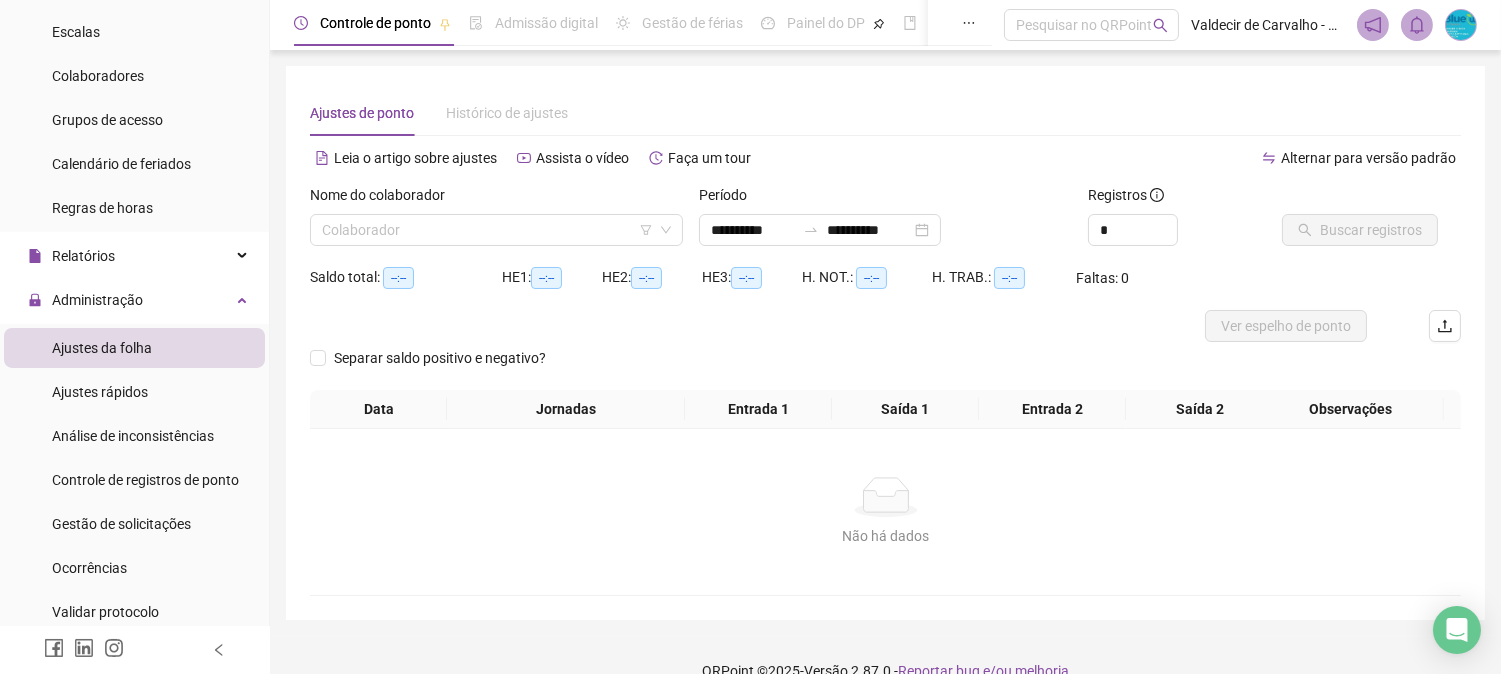 click on "Ajustes da folha" at bounding box center (102, 348) 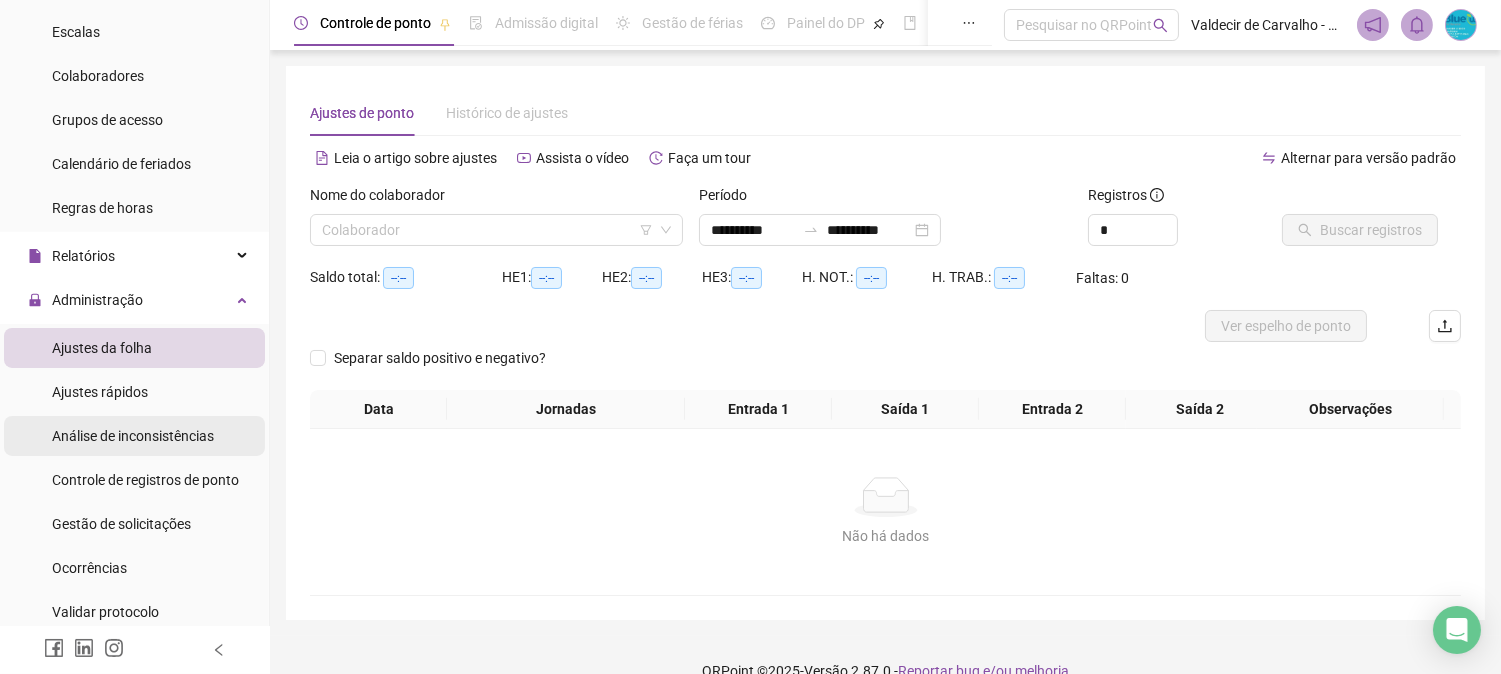 drag, startPoint x: 143, startPoint y: 408, endPoint x: 152, endPoint y: 417, distance: 12.727922 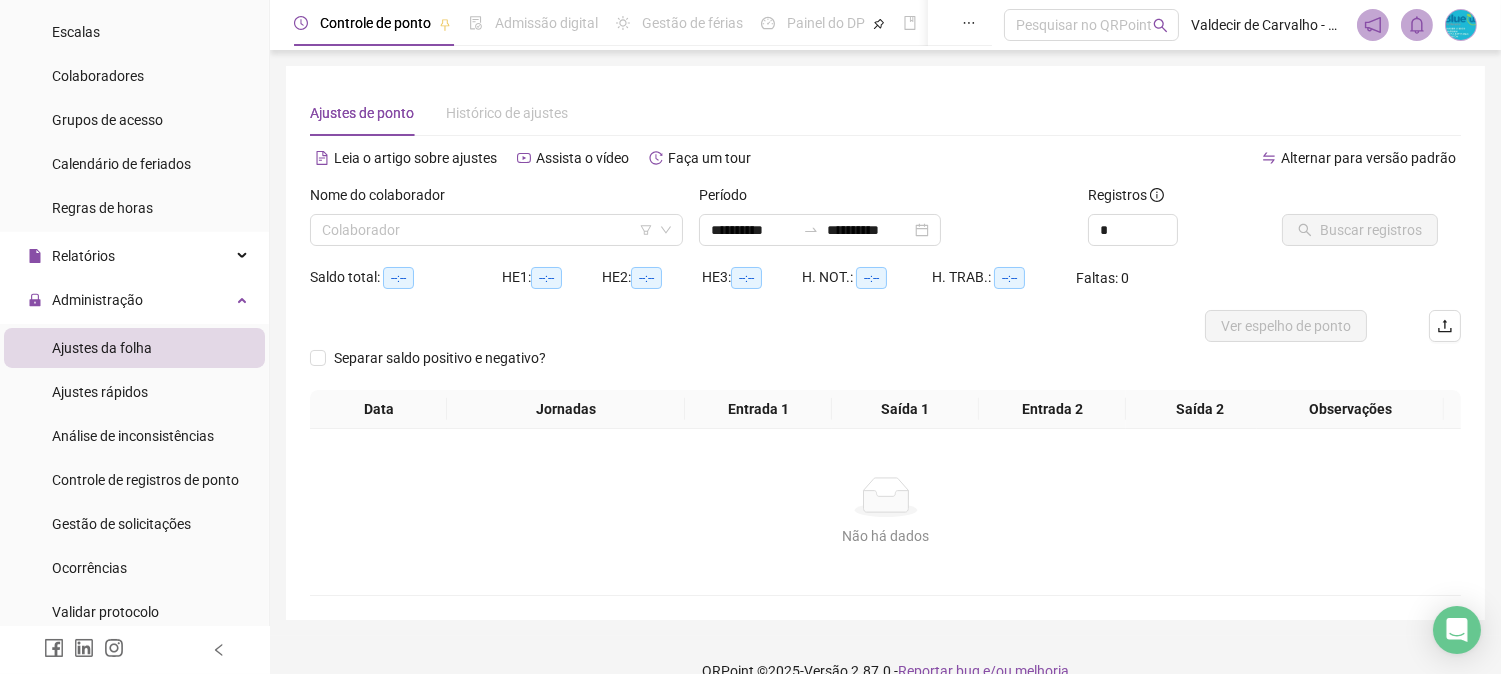 drag, startPoint x: 392, startPoint y: 406, endPoint x: 527, endPoint y: 422, distance: 135.94484 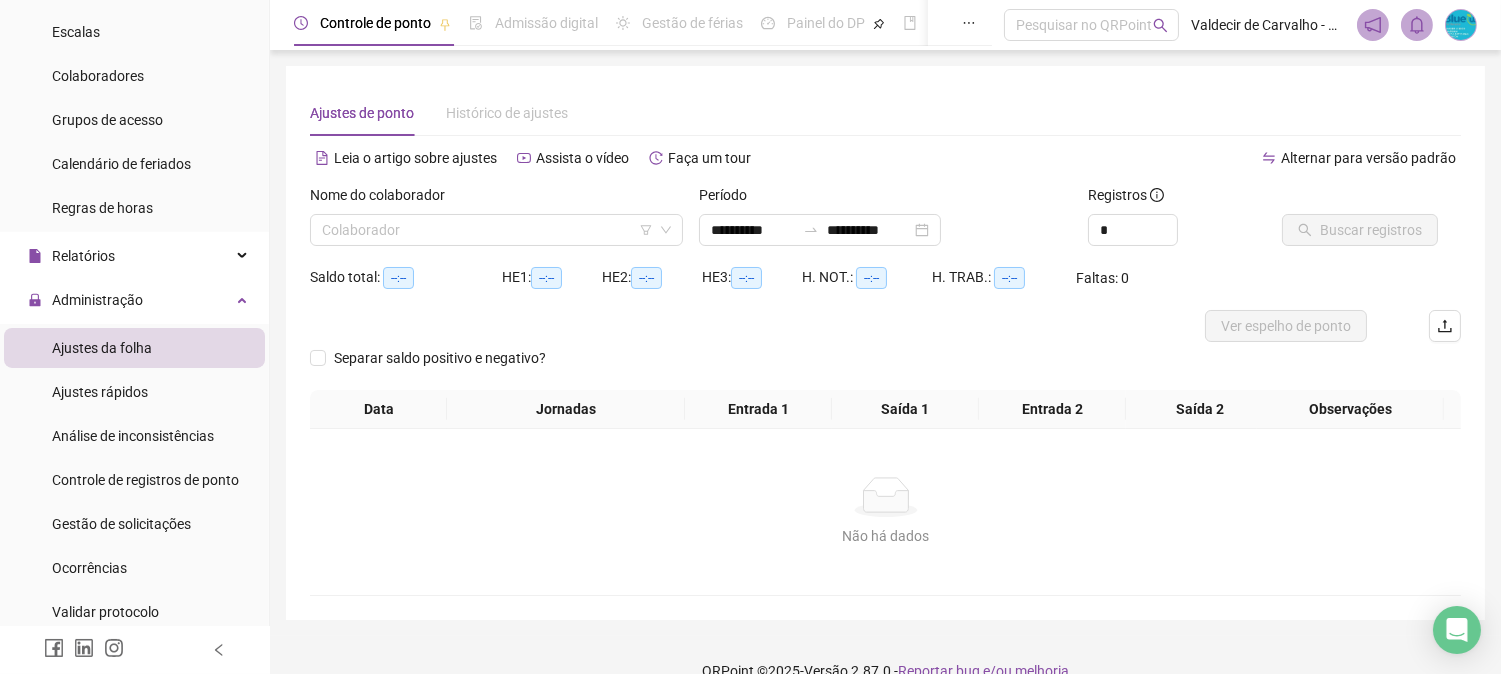 click 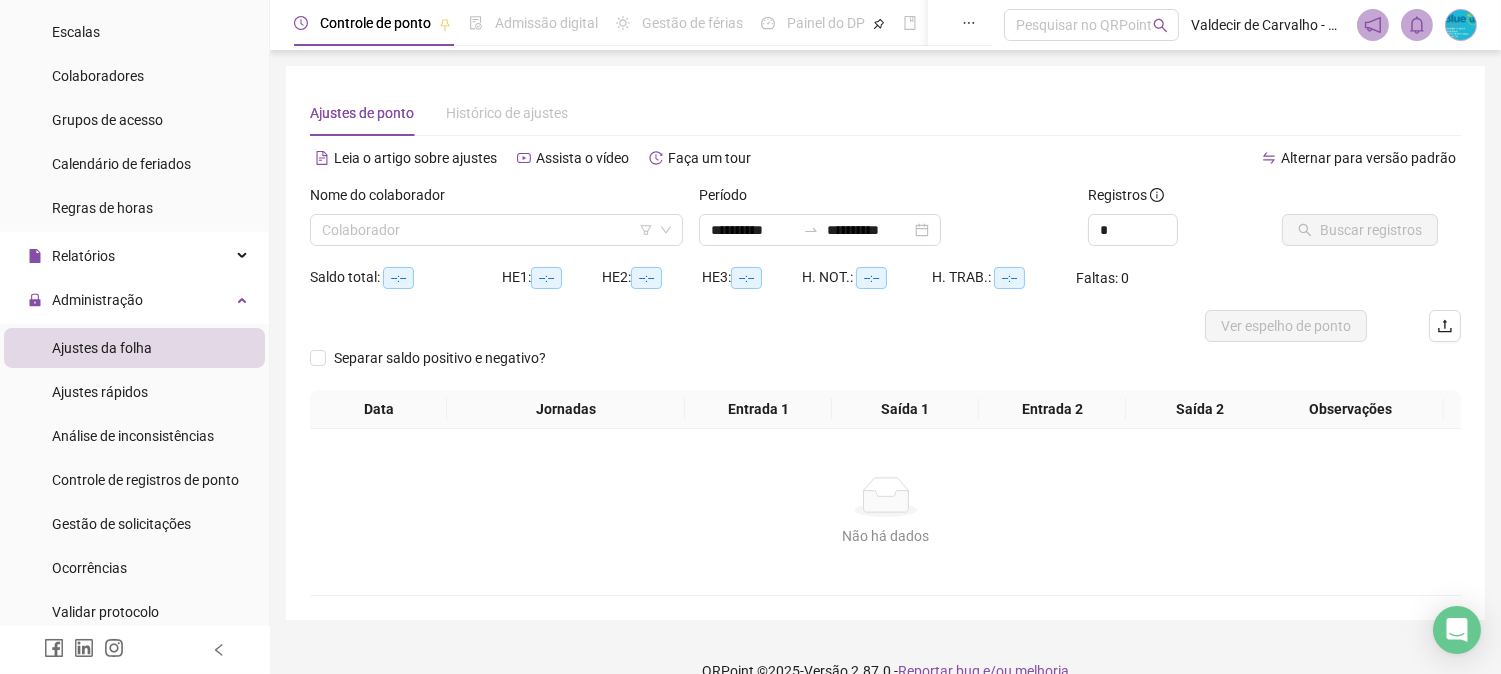 drag, startPoint x: 907, startPoint y: 498, endPoint x: 924, endPoint y: 494, distance: 17.464249 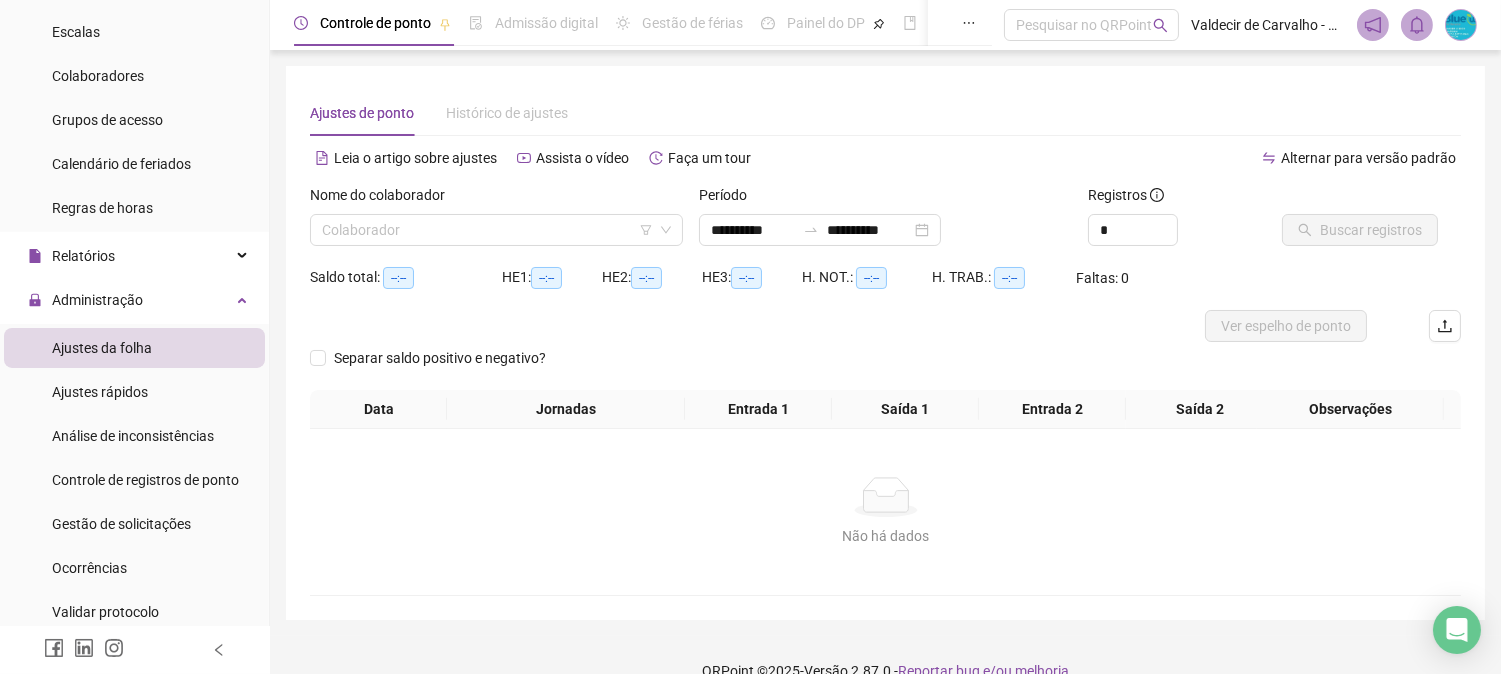 drag, startPoint x: 646, startPoint y: 517, endPoint x: 1333, endPoint y: 475, distance: 688.28265 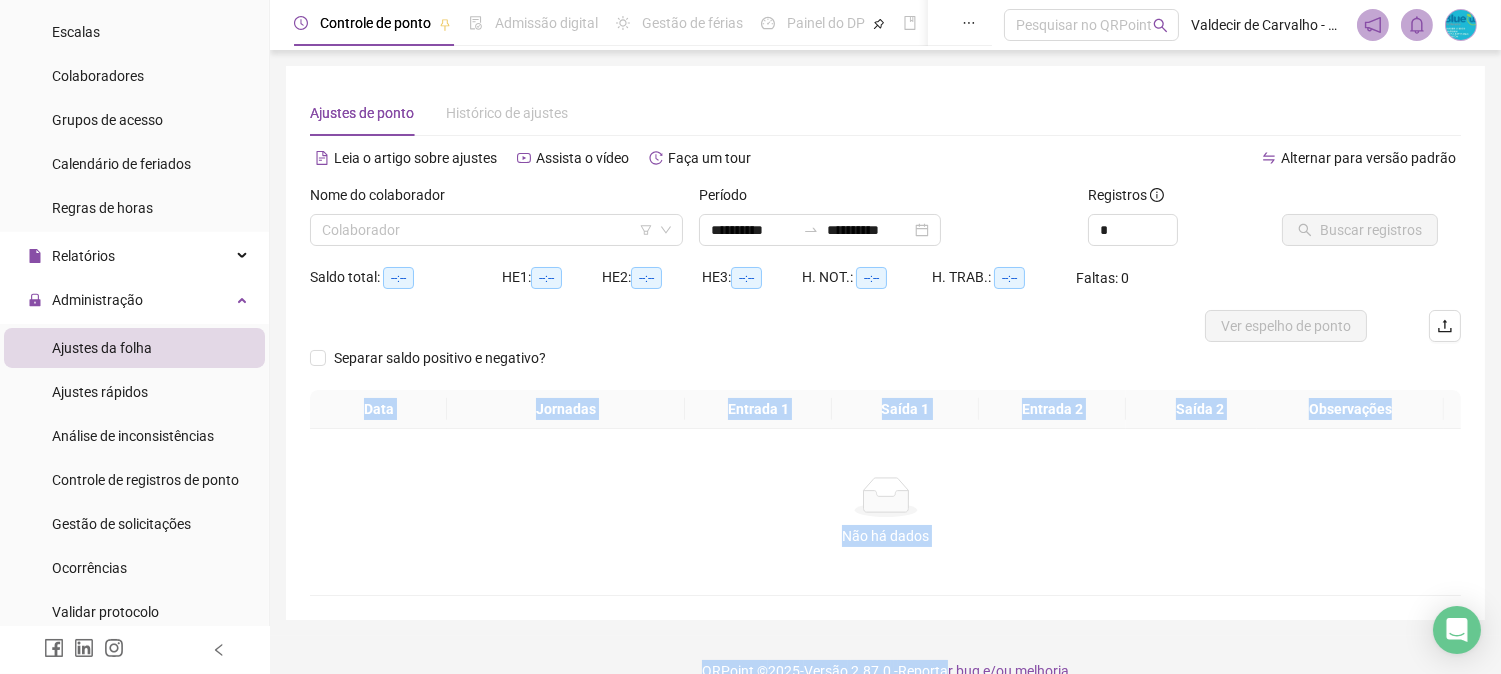 scroll, scrollTop: 31, scrollLeft: 0, axis: vertical 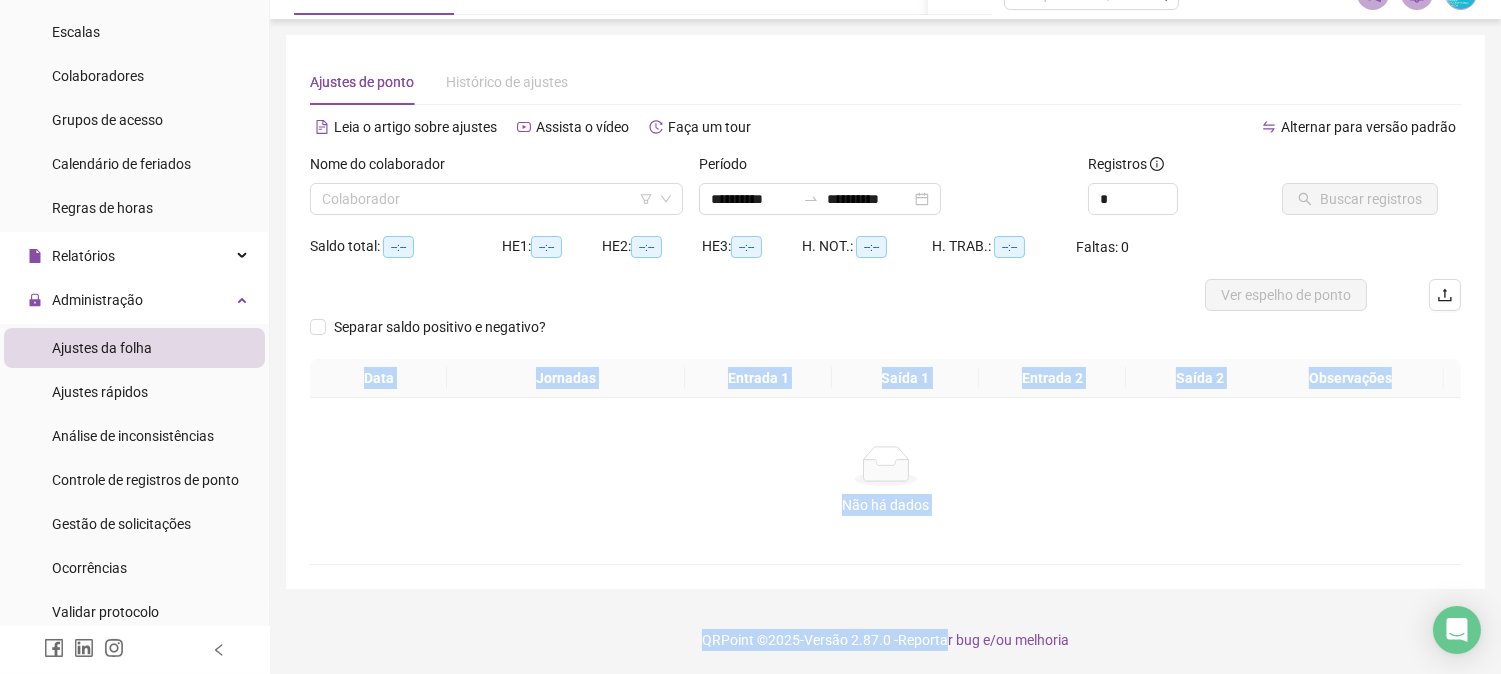 drag, startPoint x: 1022, startPoint y: 380, endPoint x: 952, endPoint y: 665, distance: 293.4706 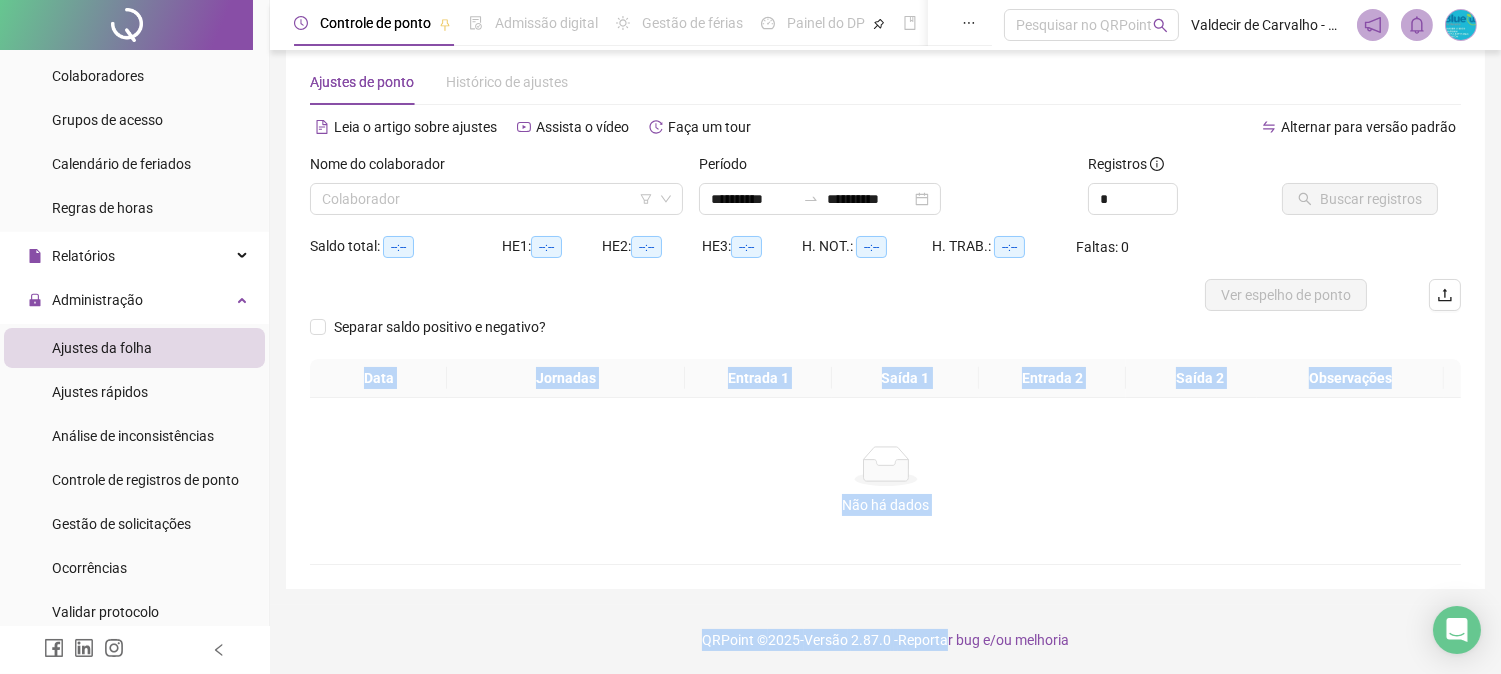 click on "Não há dados Não há dados" at bounding box center [885, 481] 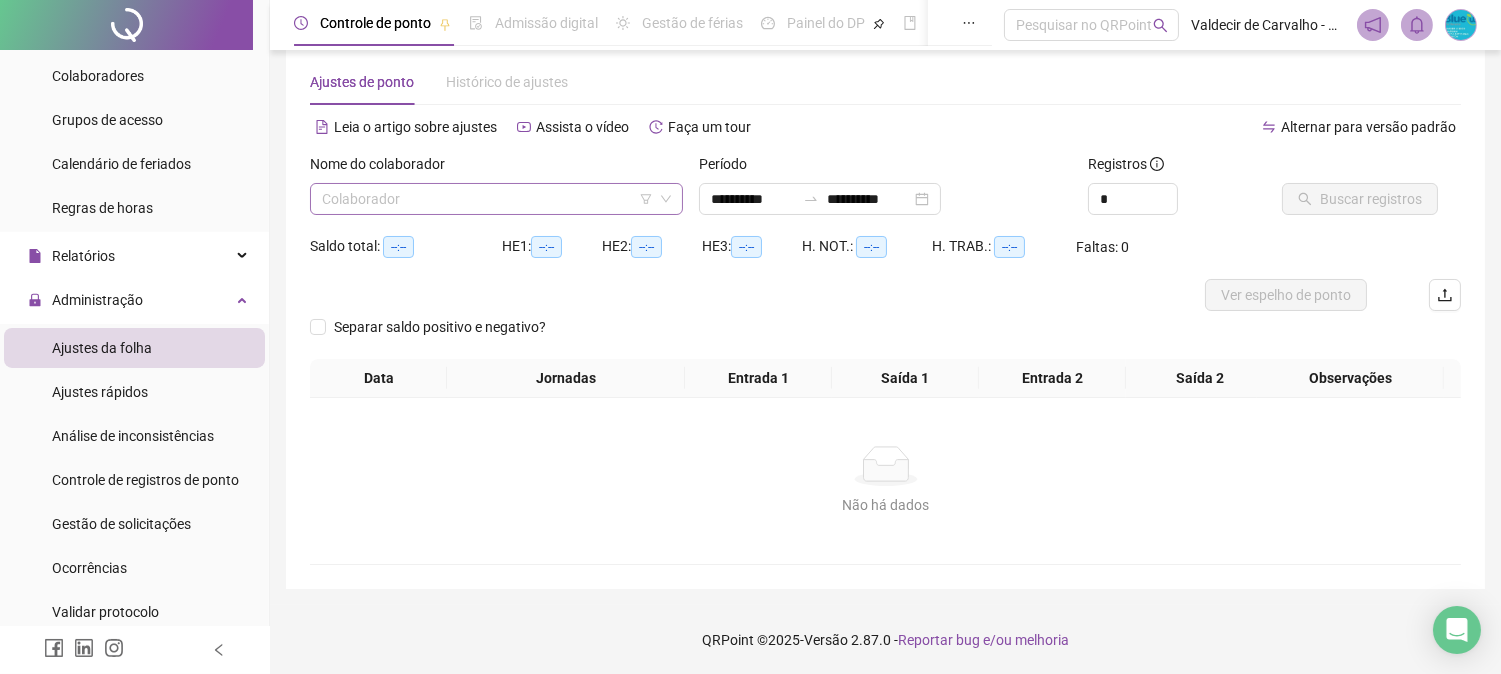 click at bounding box center (490, 199) 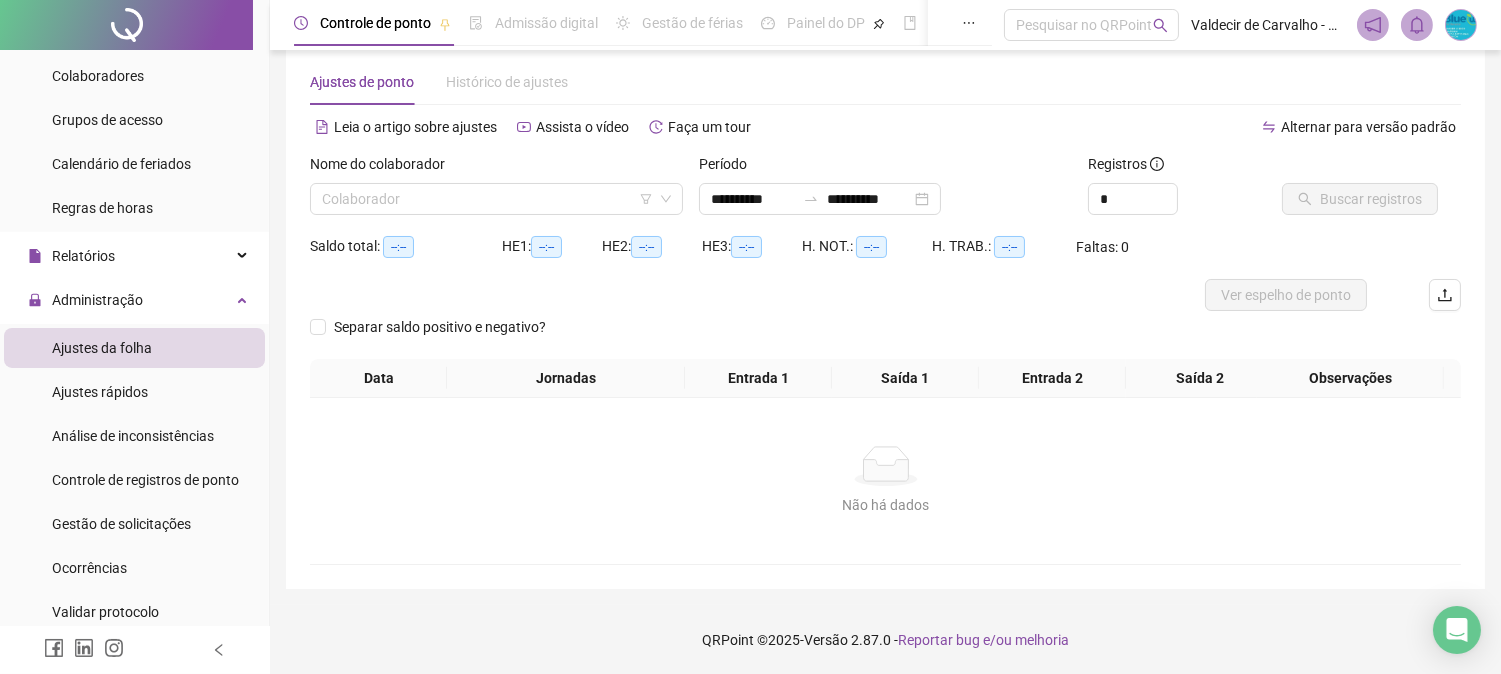 click on "Não há dados" at bounding box center (885, 466) 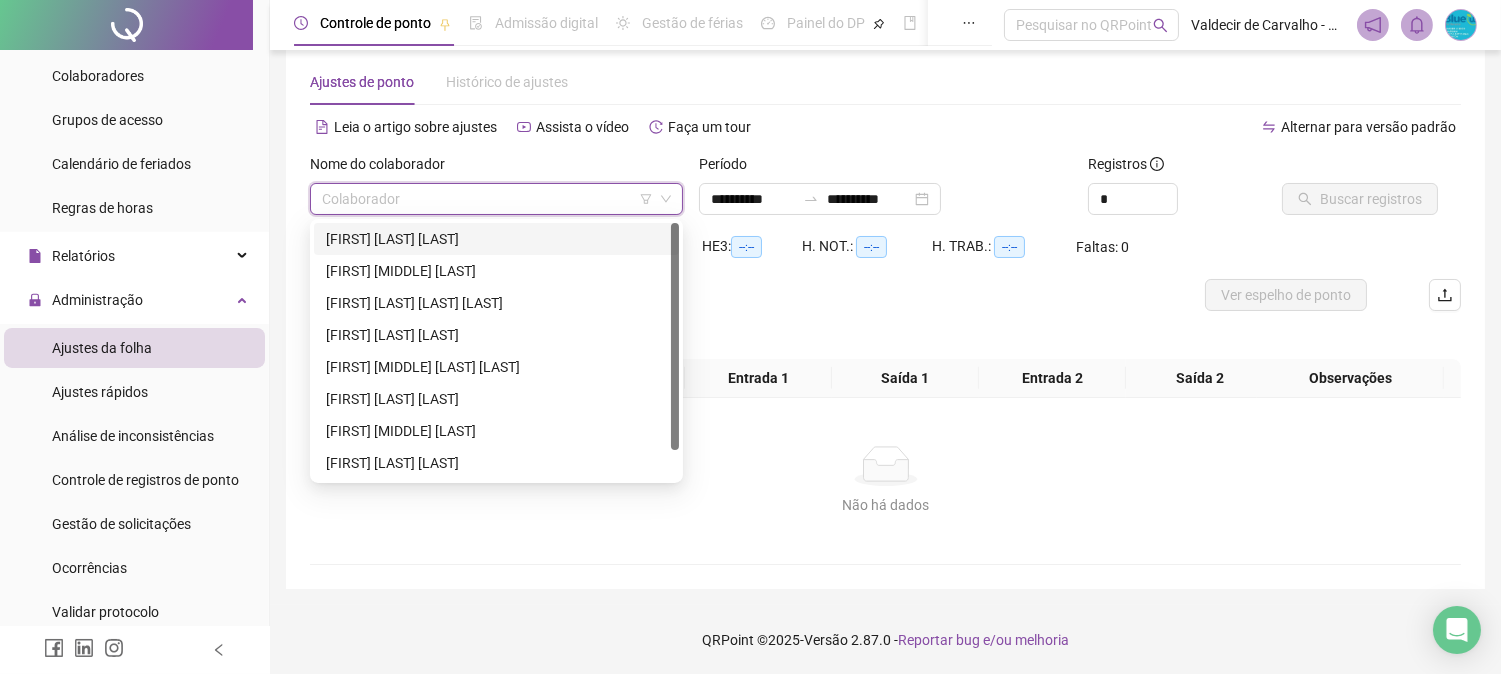 click at bounding box center (490, 199) 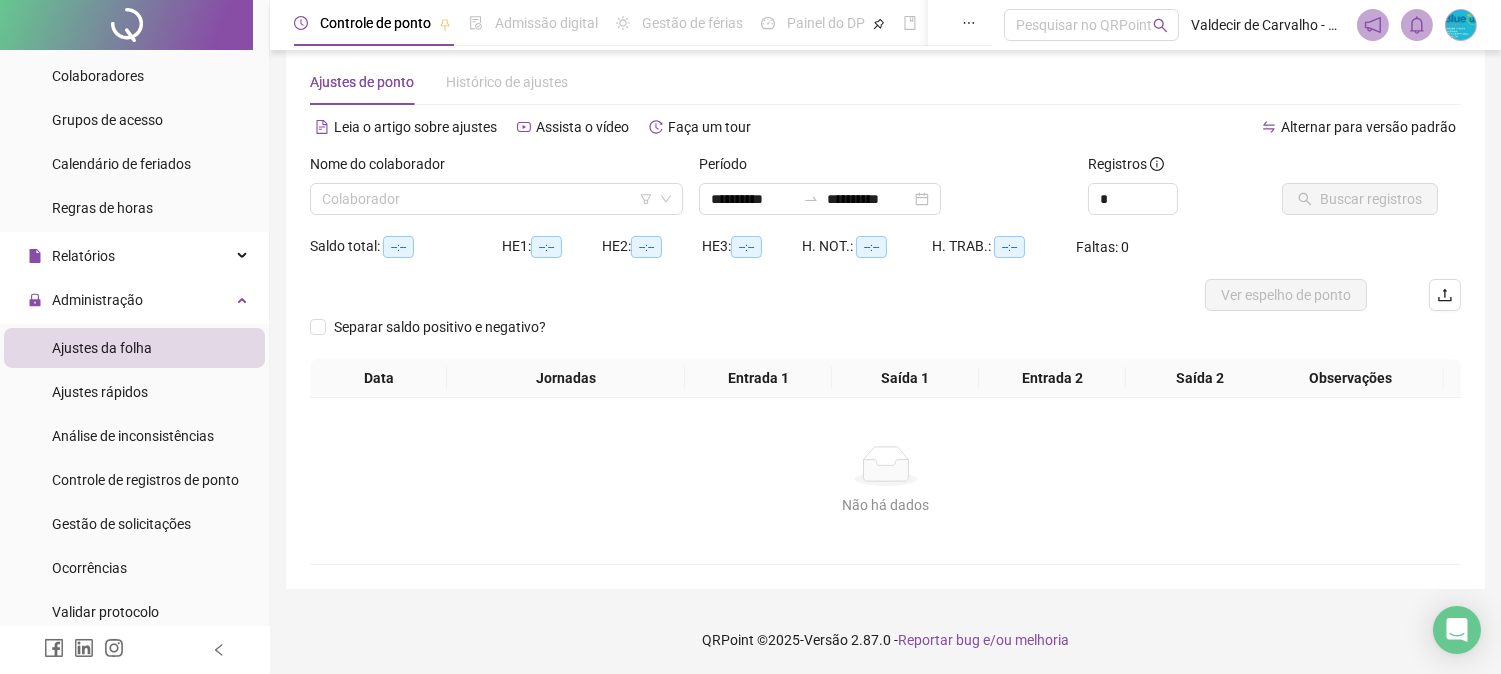 click on "Separar saldo positivo e negativo?" at bounding box center [885, 335] 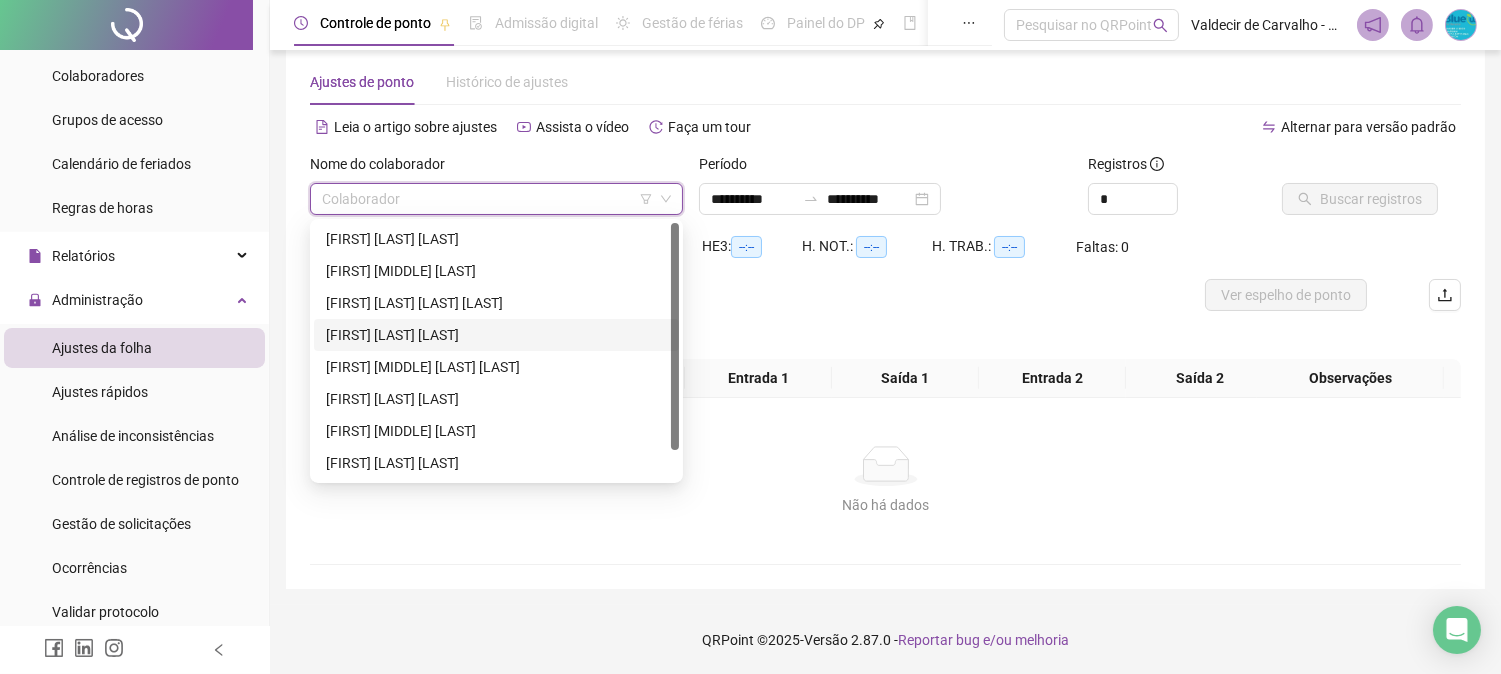 click at bounding box center [490, 199] 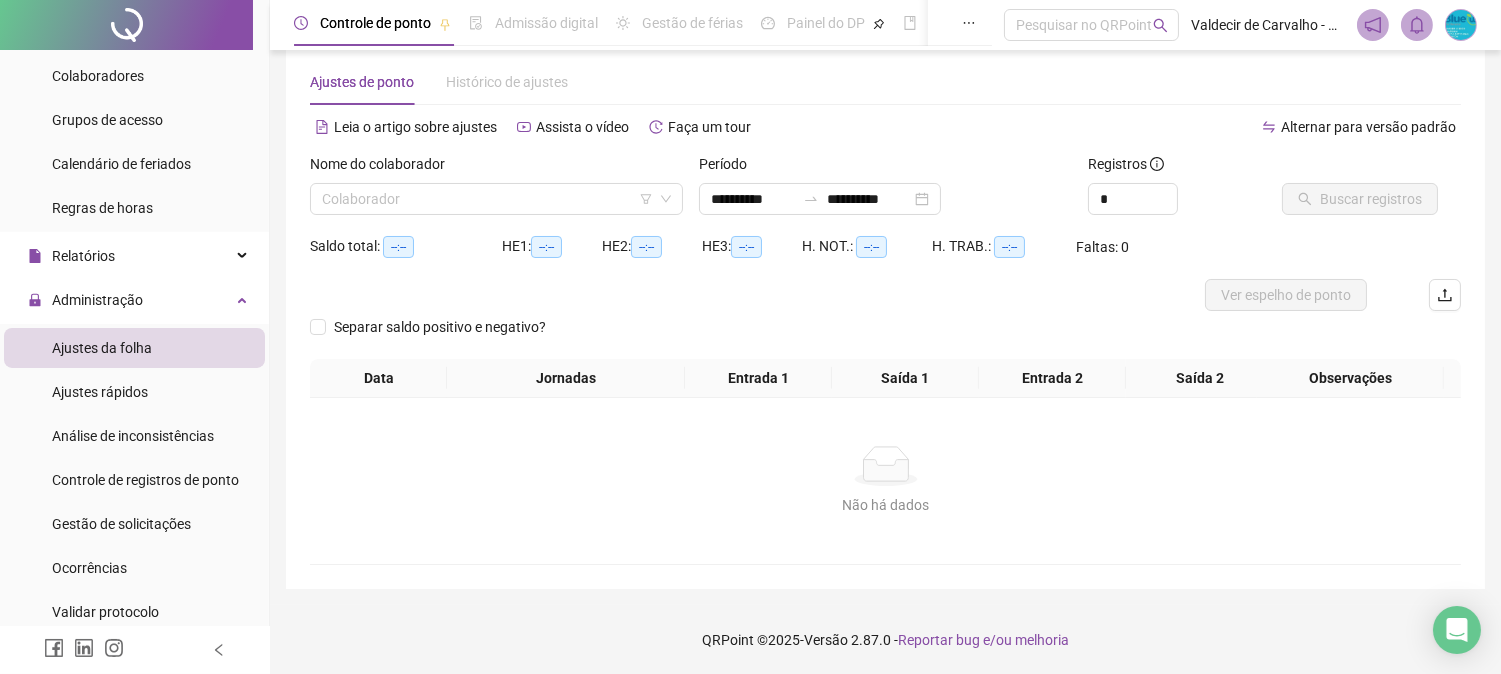 drag, startPoint x: 928, startPoint y: 477, endPoint x: 915, endPoint y: 468, distance: 15.811388 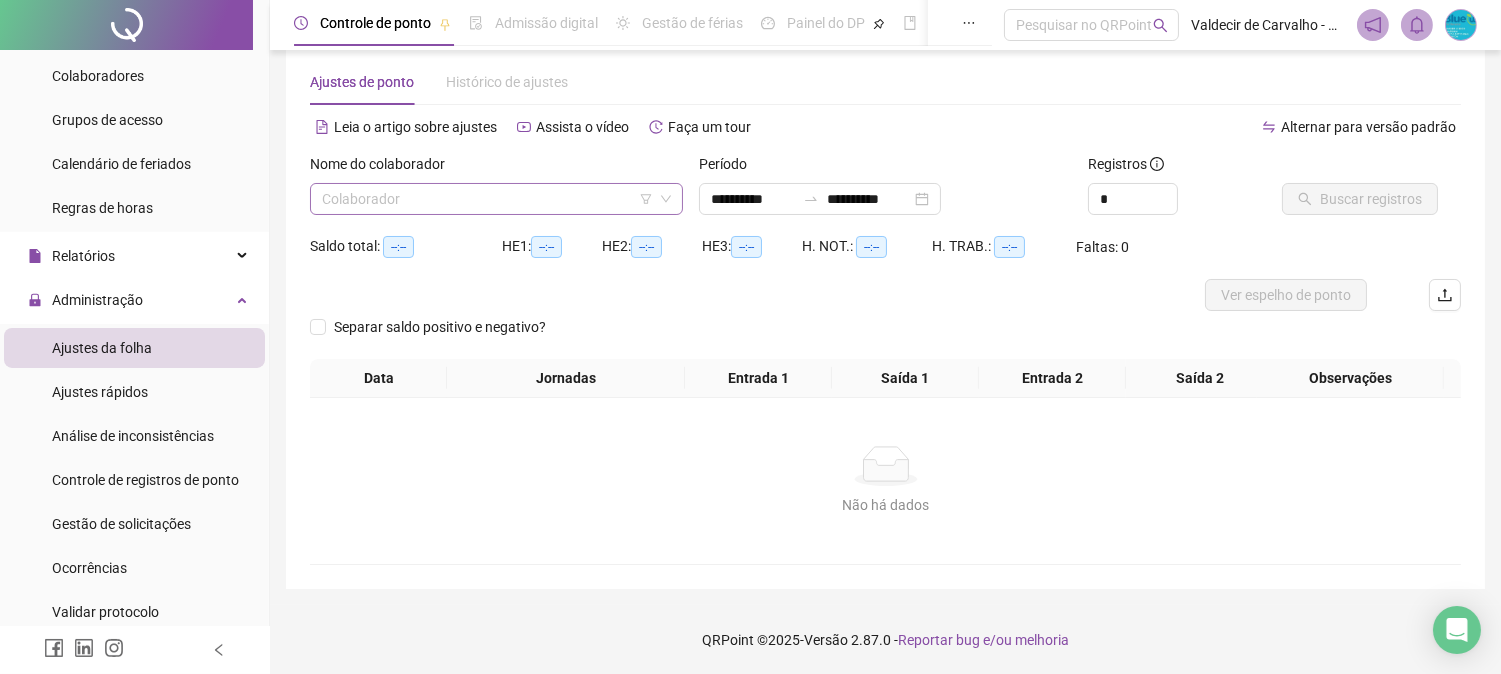 click at bounding box center [490, 199] 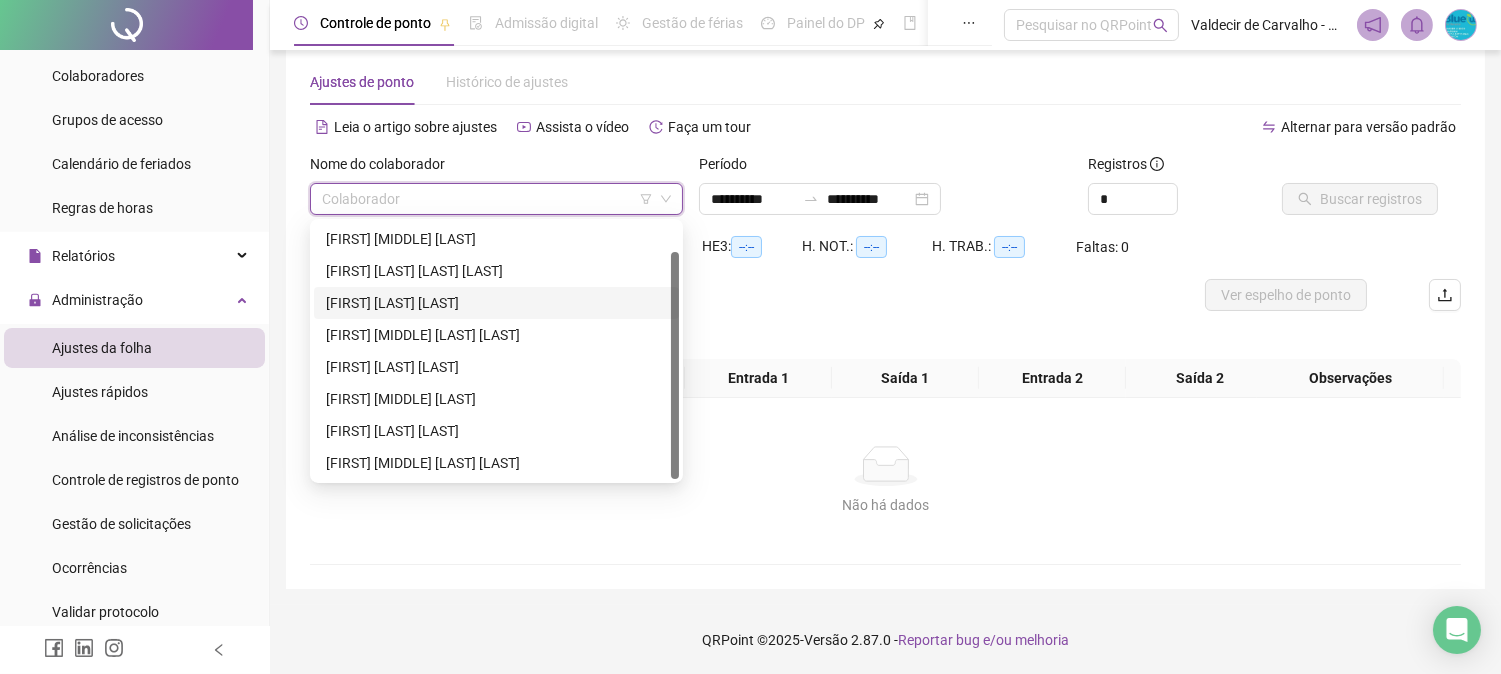 scroll, scrollTop: 0, scrollLeft: 0, axis: both 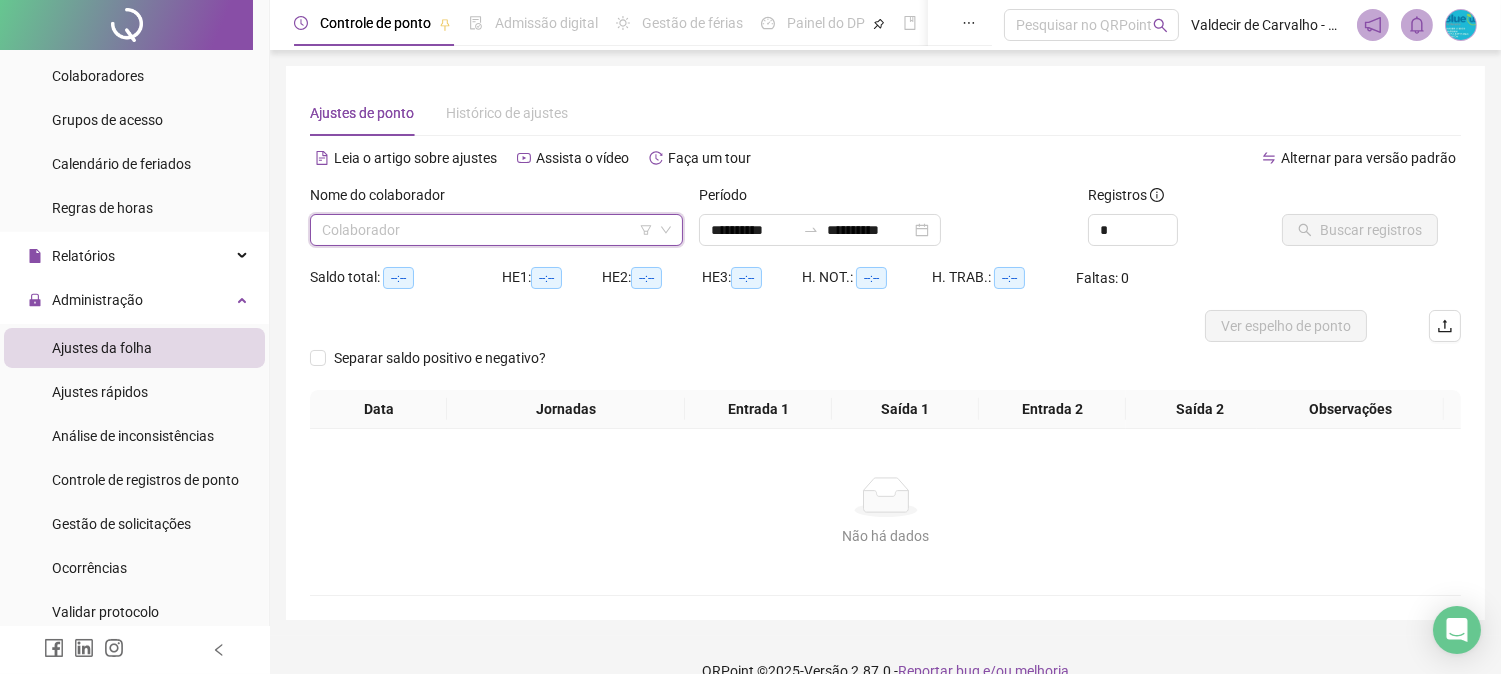 click on "Separar saldo positivo e negativo?" at bounding box center [885, 366] 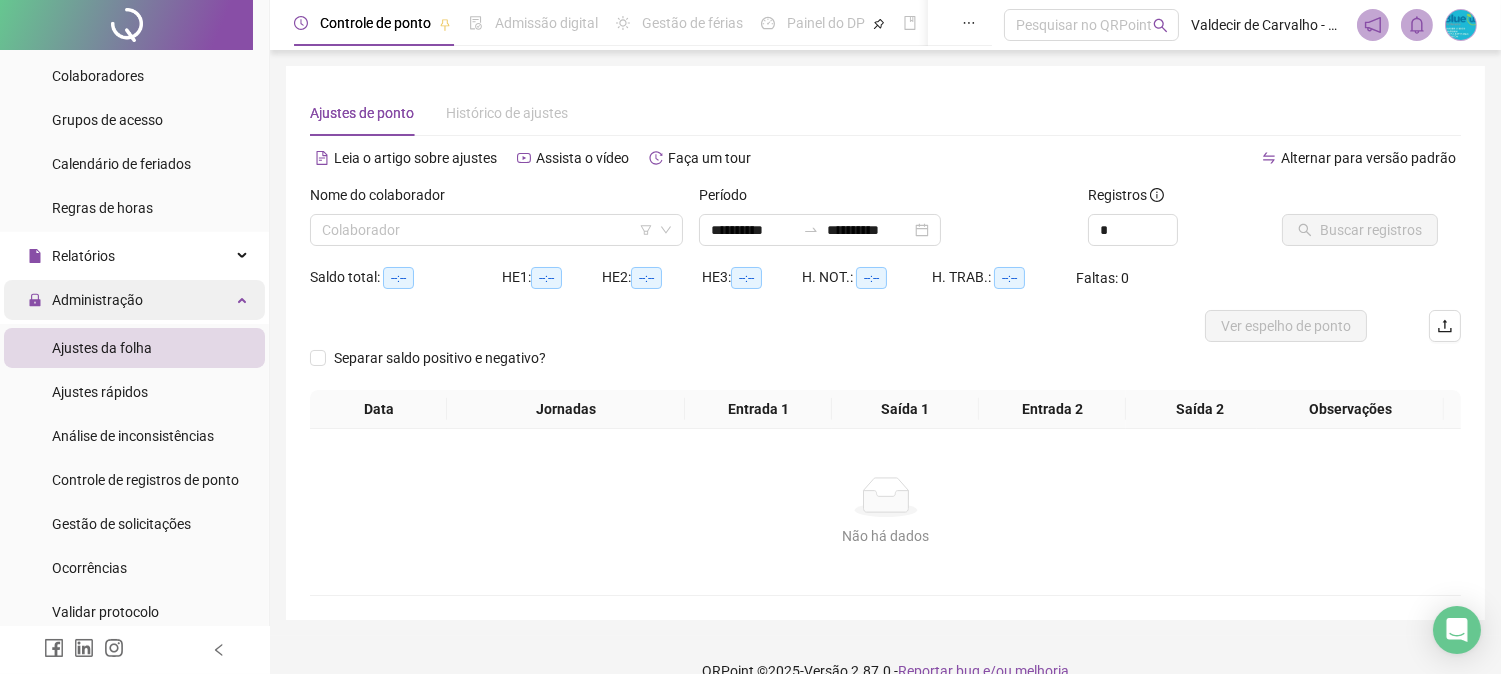 click on "Administração" at bounding box center (97, 300) 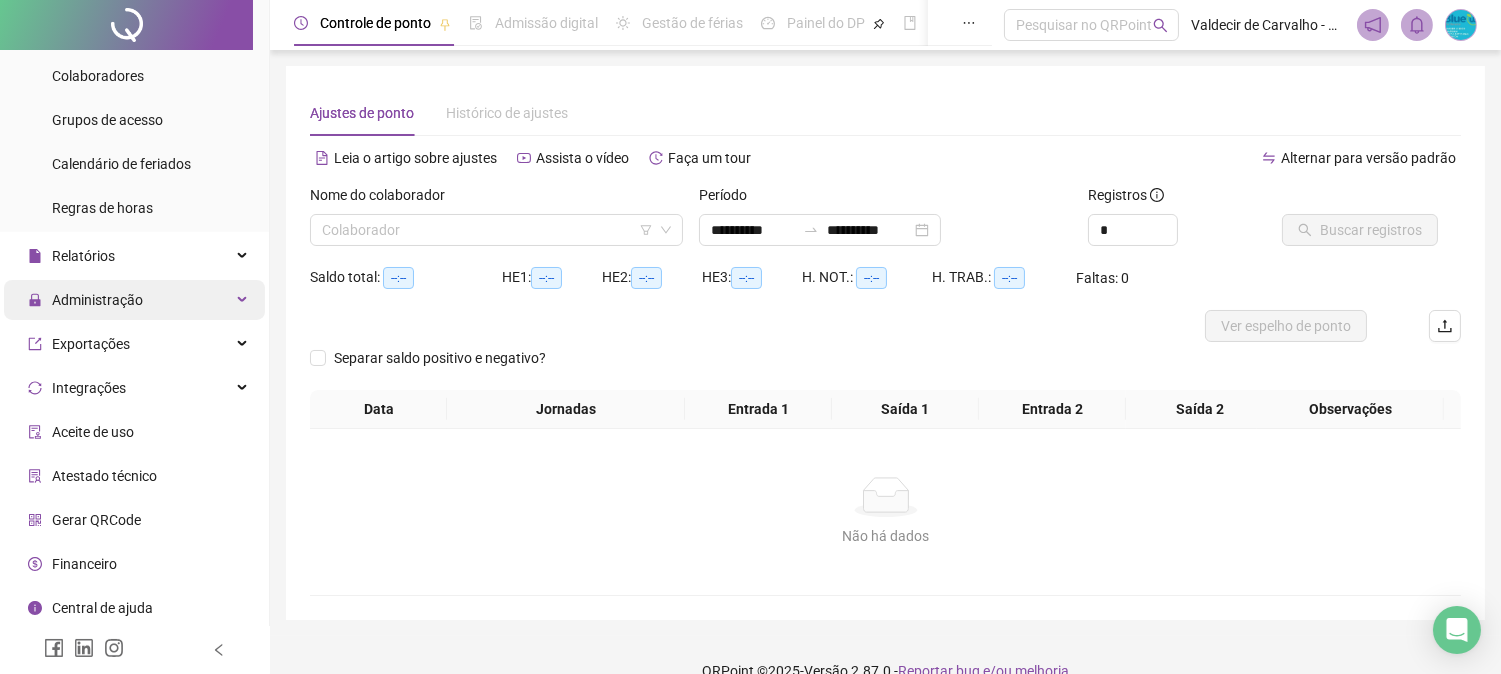 click on "Administração" at bounding box center [134, 300] 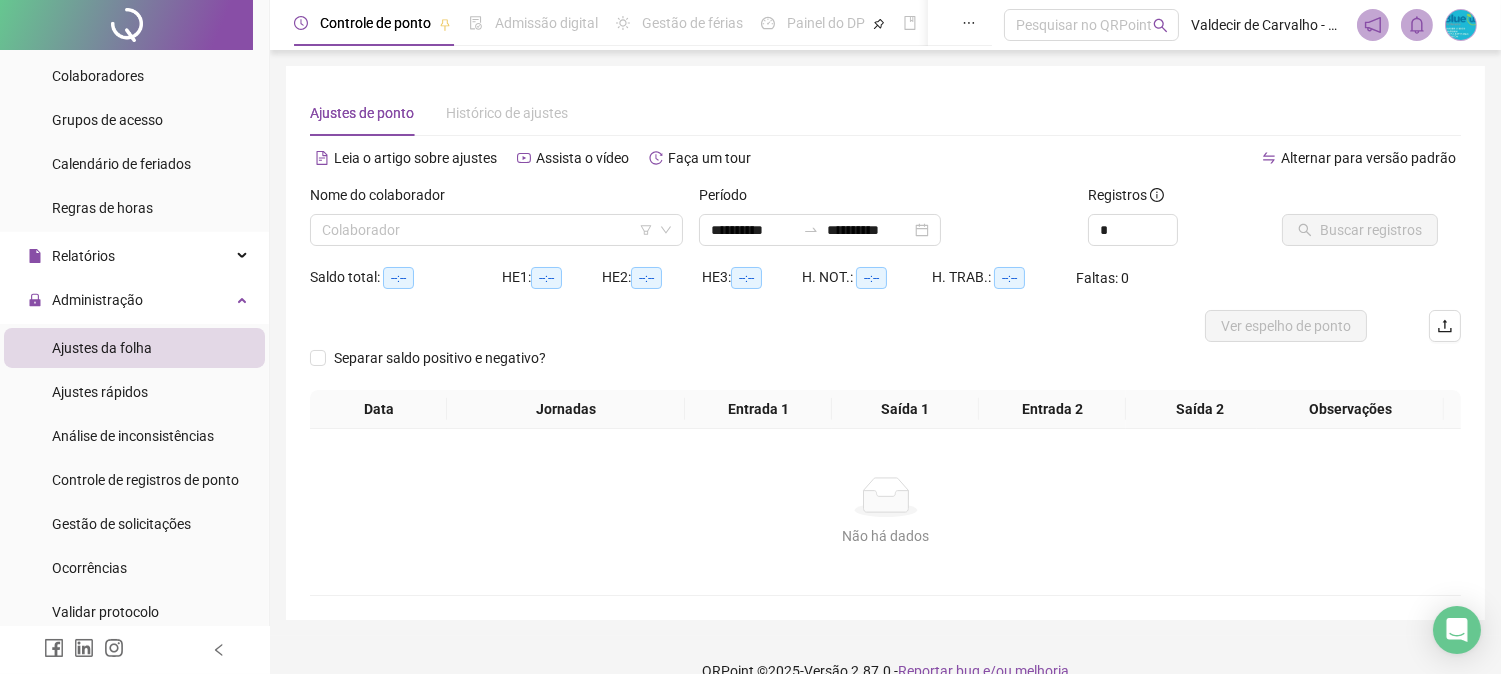 click on "Ajustes da folha" at bounding box center (102, 348) 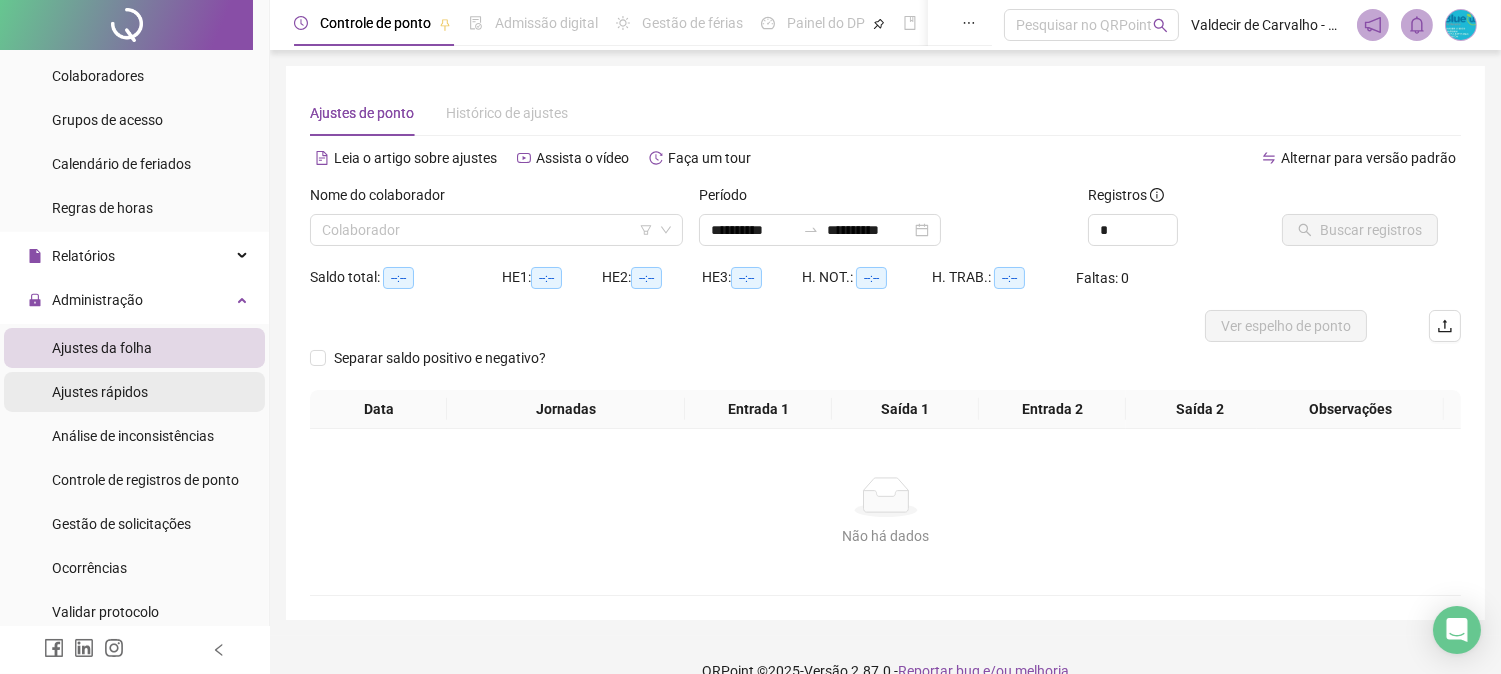 click on "Ajustes rápidos" at bounding box center [134, 392] 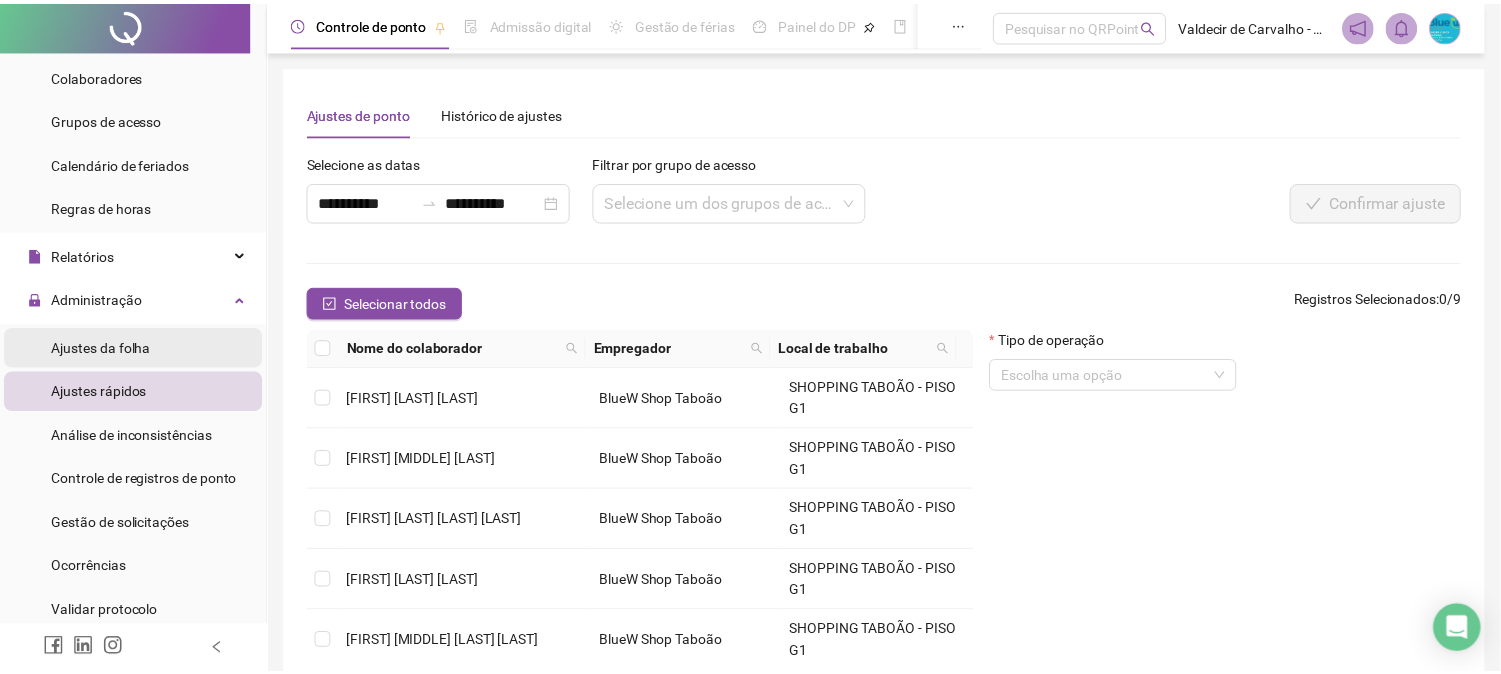 scroll, scrollTop: 111, scrollLeft: 0, axis: vertical 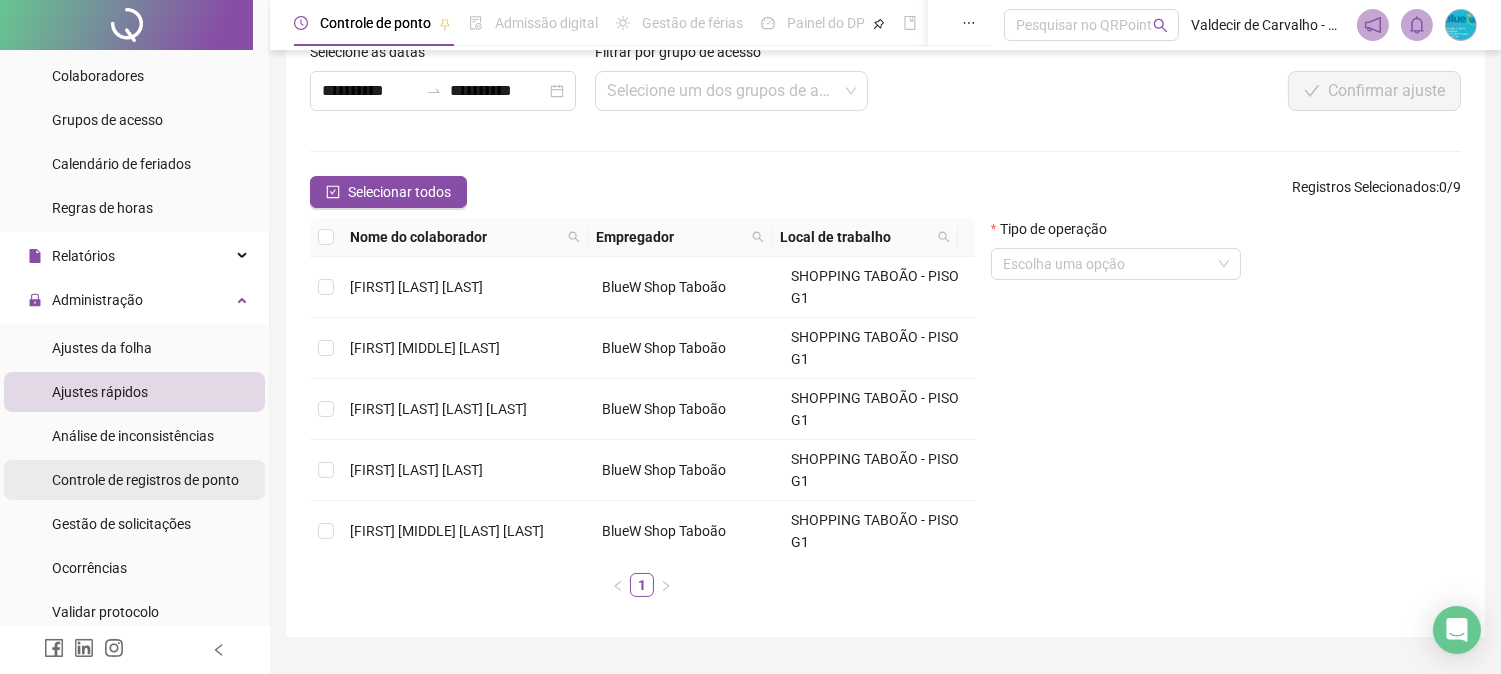 click on "Controle de registros de ponto" at bounding box center [145, 480] 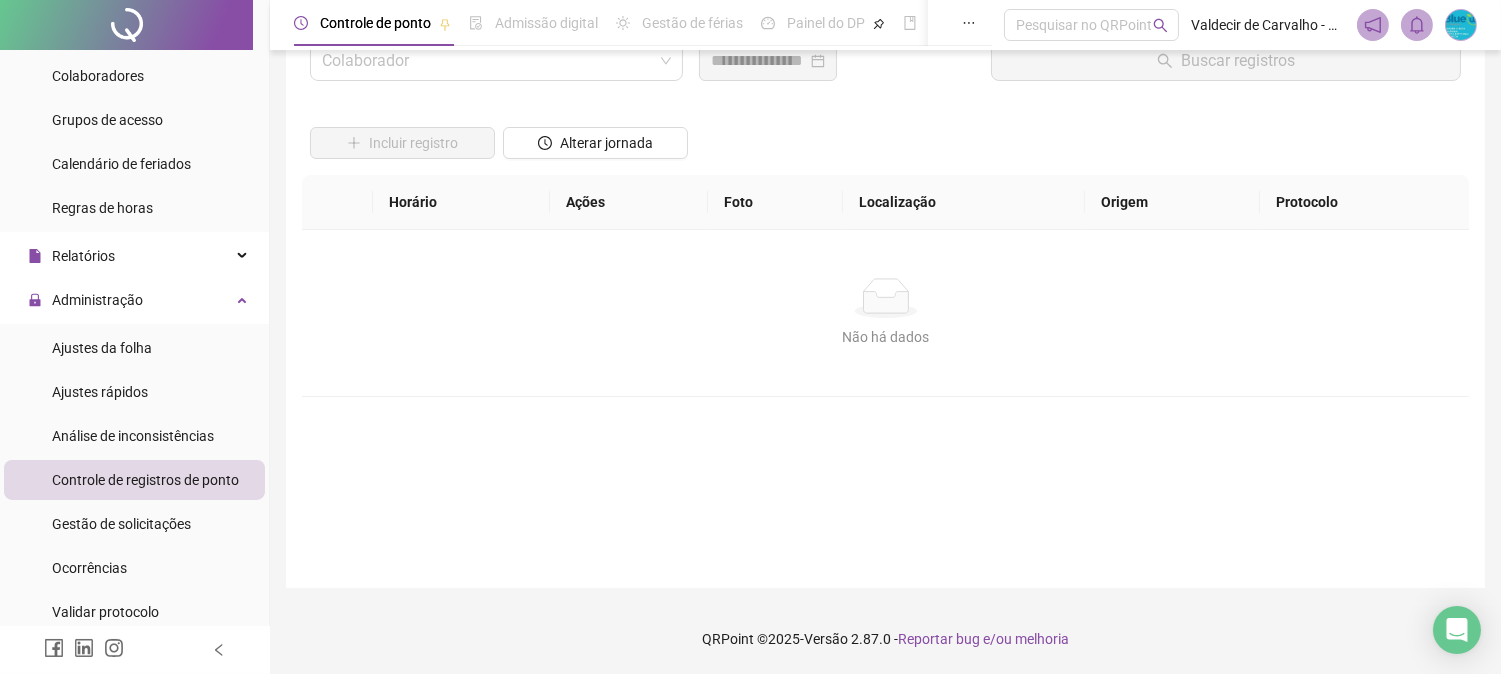 scroll, scrollTop: 78, scrollLeft: 0, axis: vertical 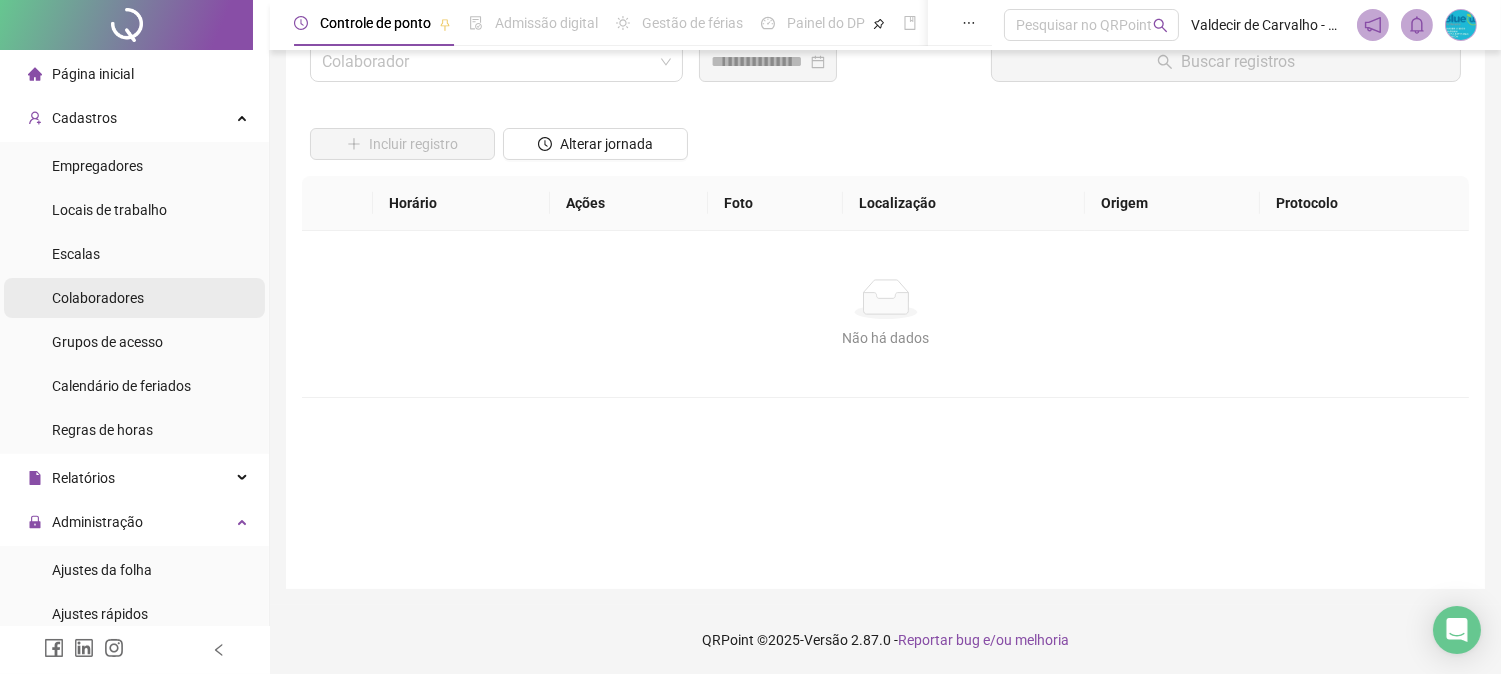 drag, startPoint x: 113, startPoint y: 163, endPoint x: 175, endPoint y: 313, distance: 162.30835 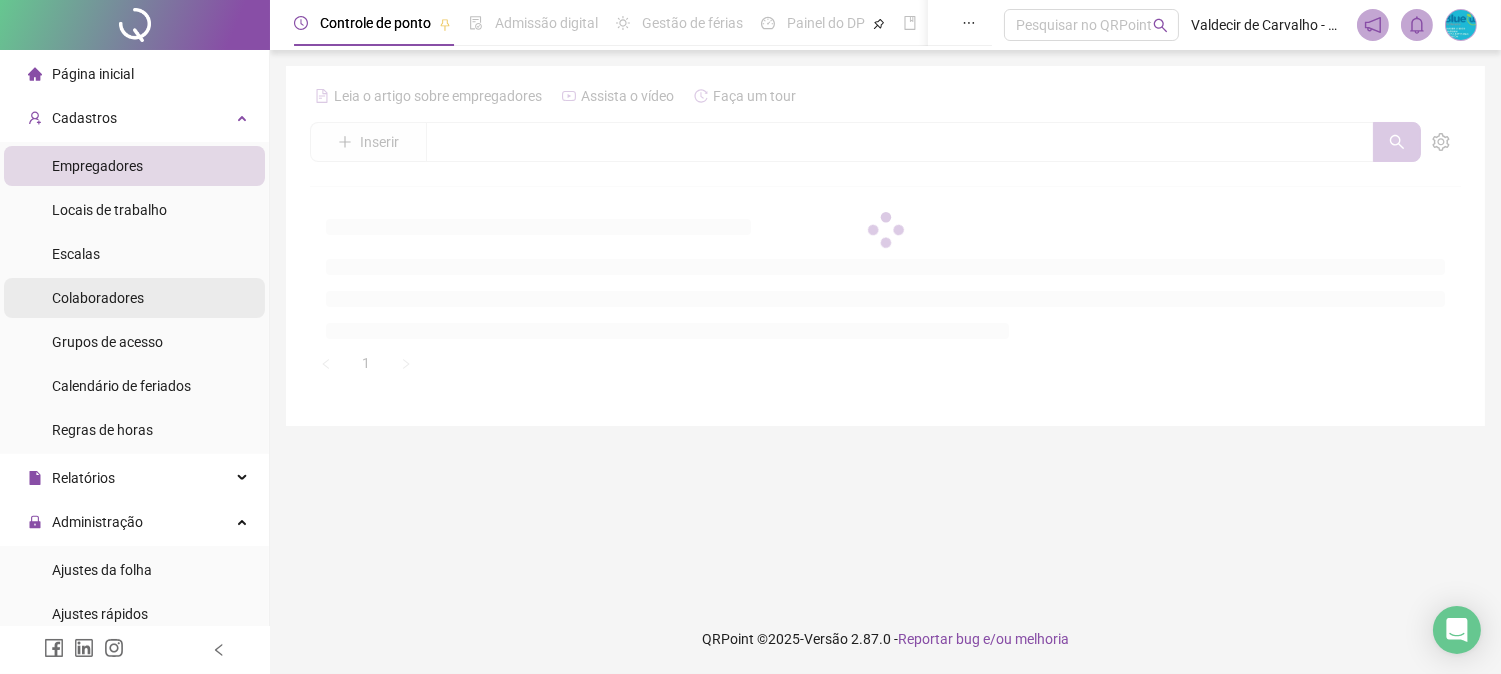 scroll, scrollTop: 0, scrollLeft: 0, axis: both 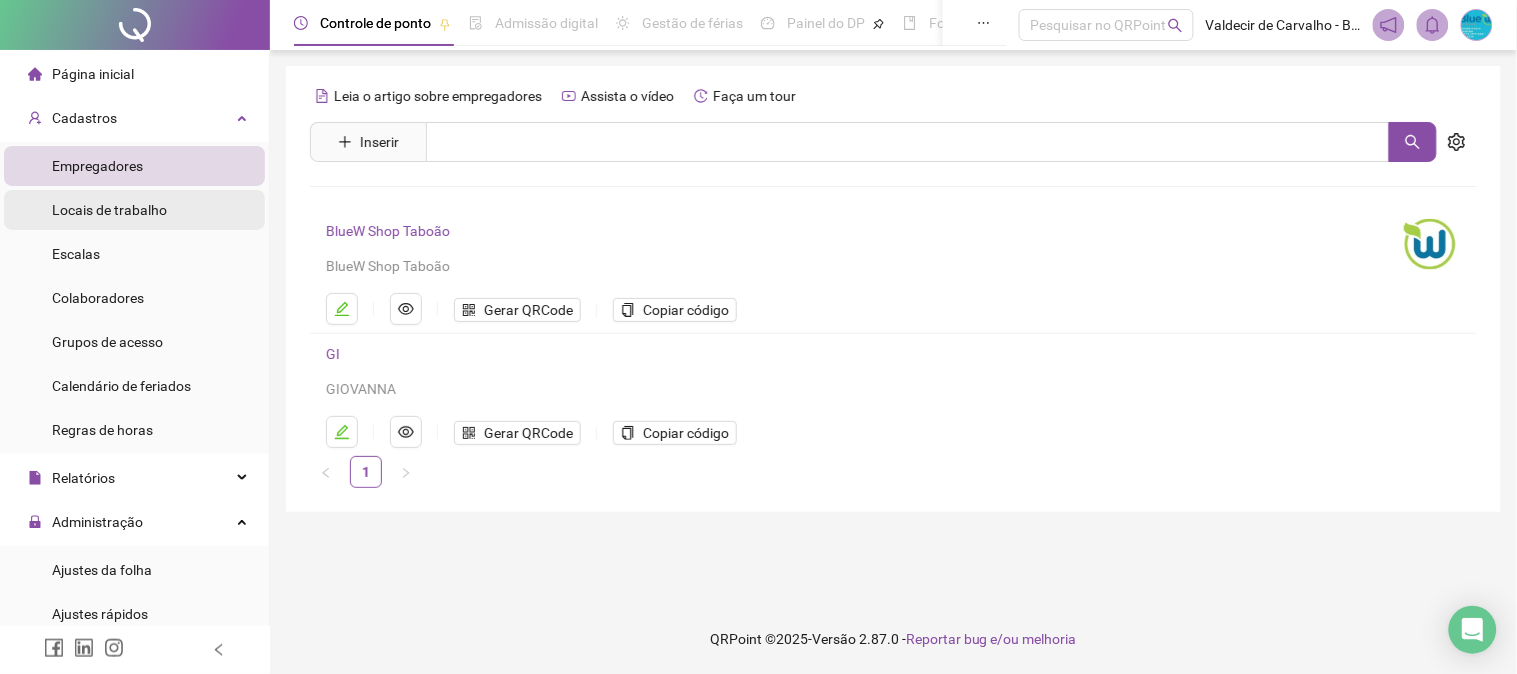 click on "Locais de trabalho" at bounding box center (134, 210) 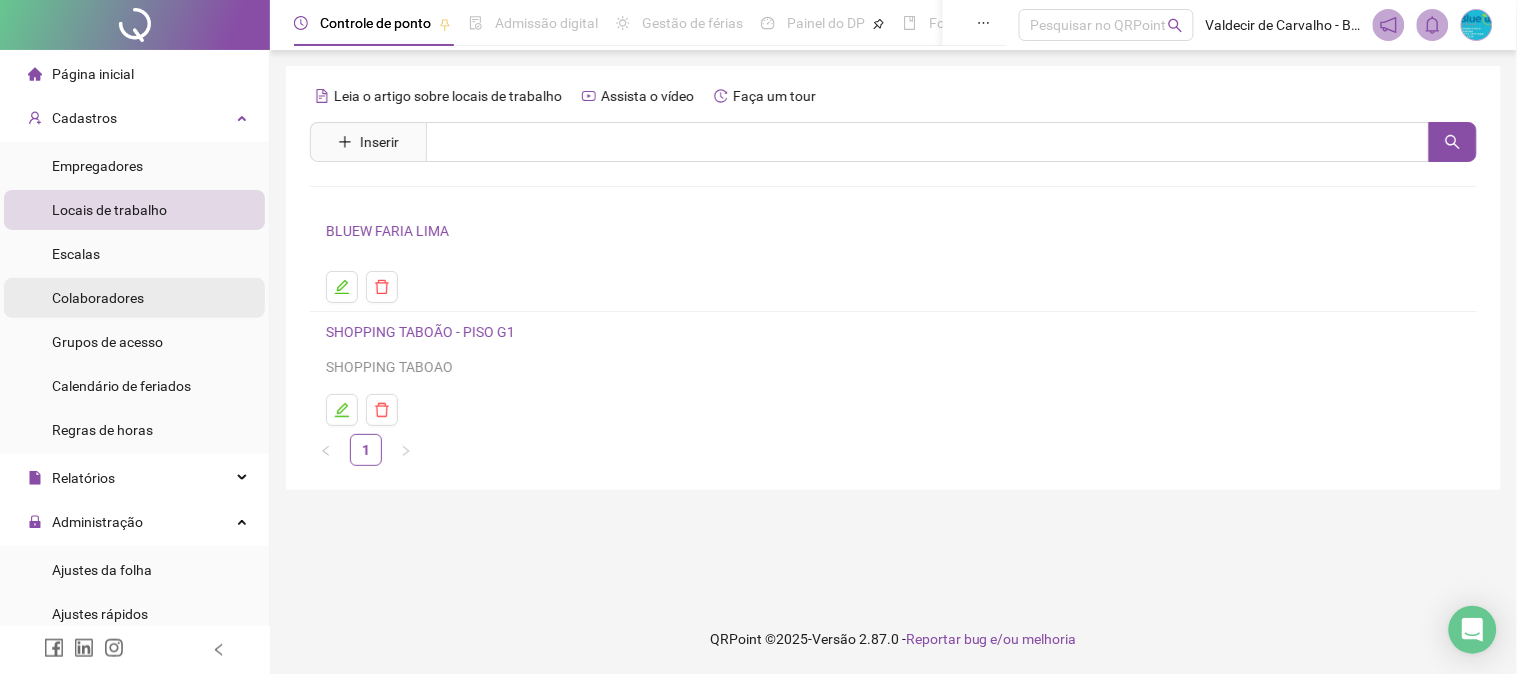 click on "Colaboradores" at bounding box center [98, 298] 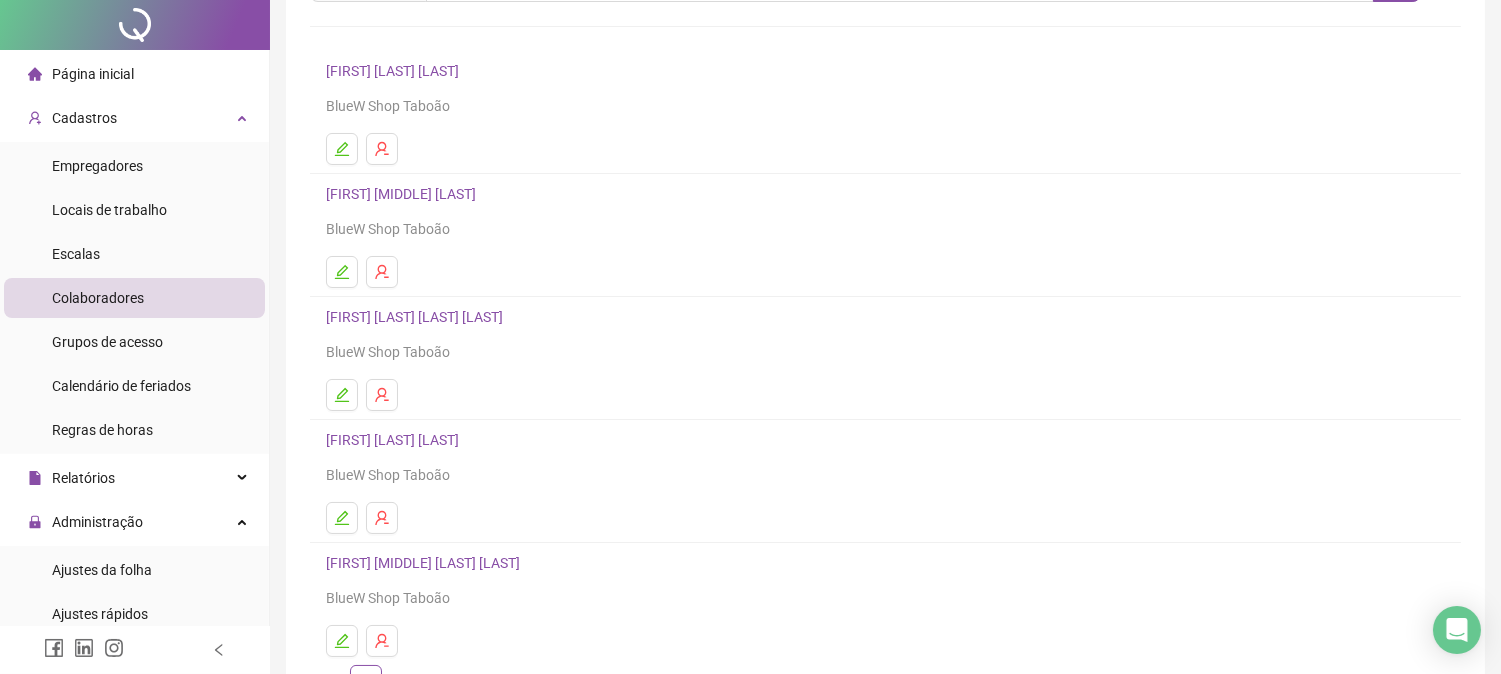 scroll, scrollTop: 293, scrollLeft: 0, axis: vertical 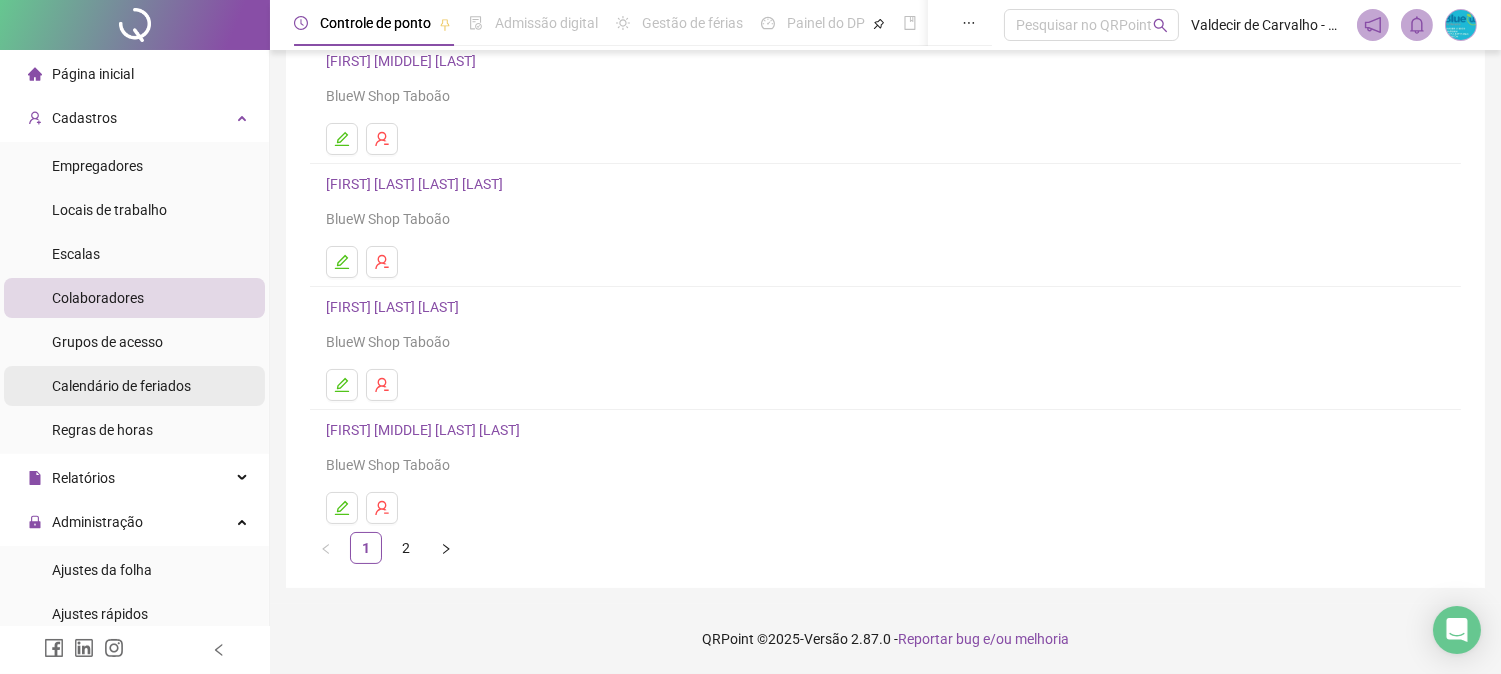 click on "Calendário de feriados" at bounding box center (121, 386) 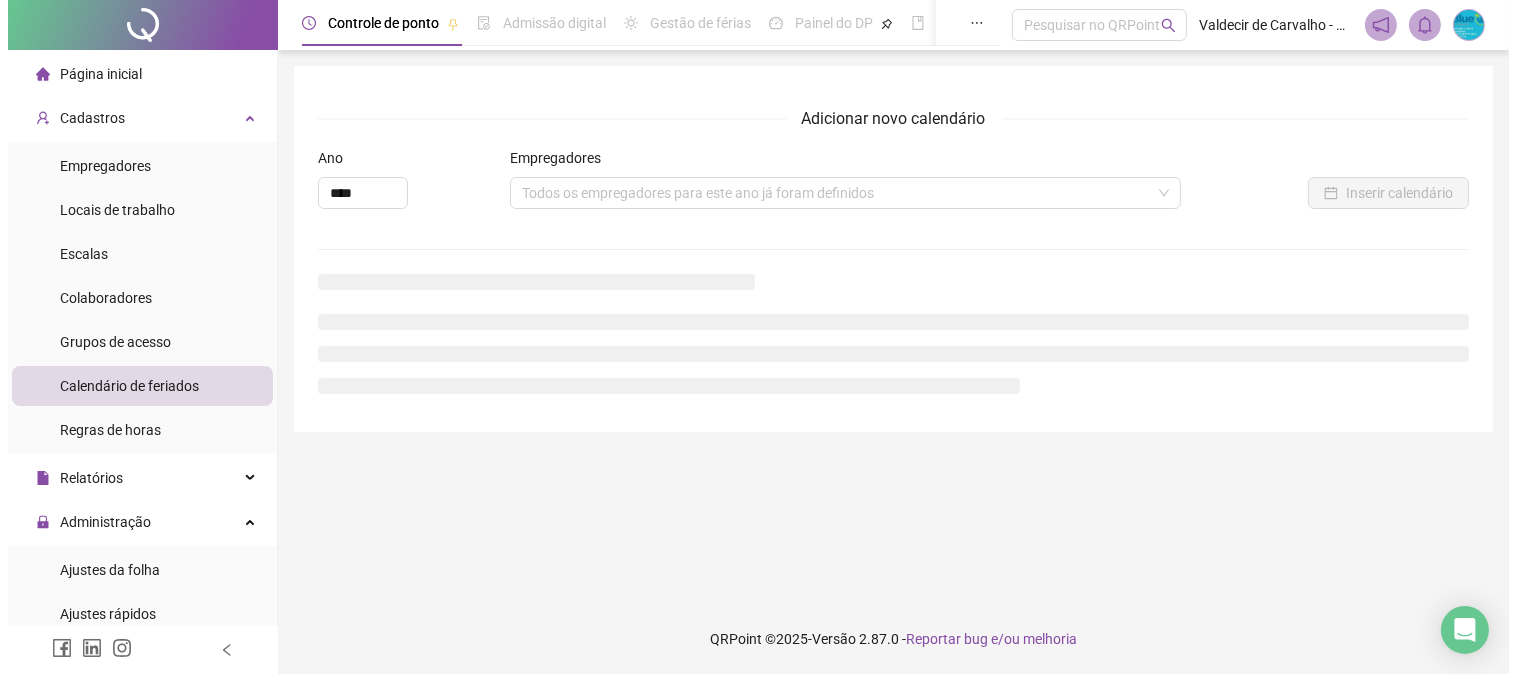 scroll, scrollTop: 0, scrollLeft: 0, axis: both 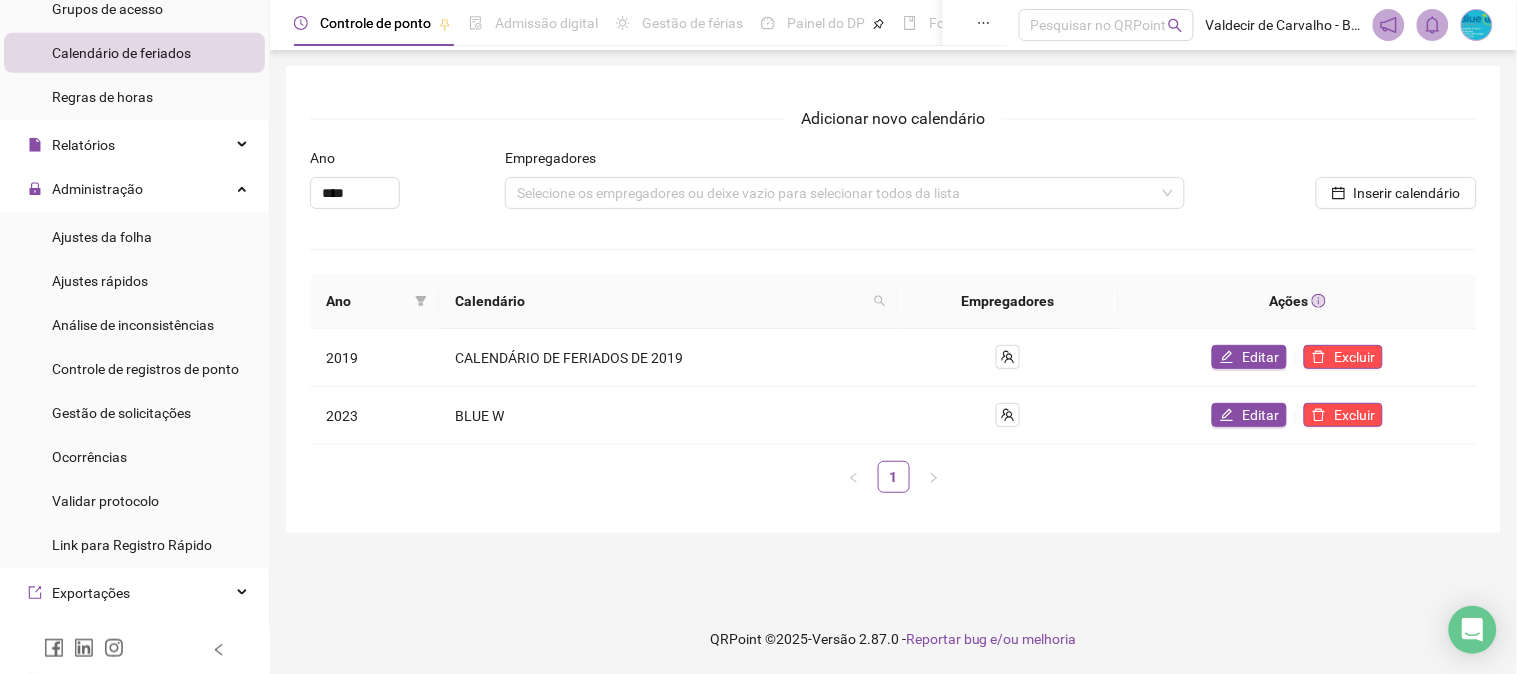 click on "Ocorrências" at bounding box center (89, 457) 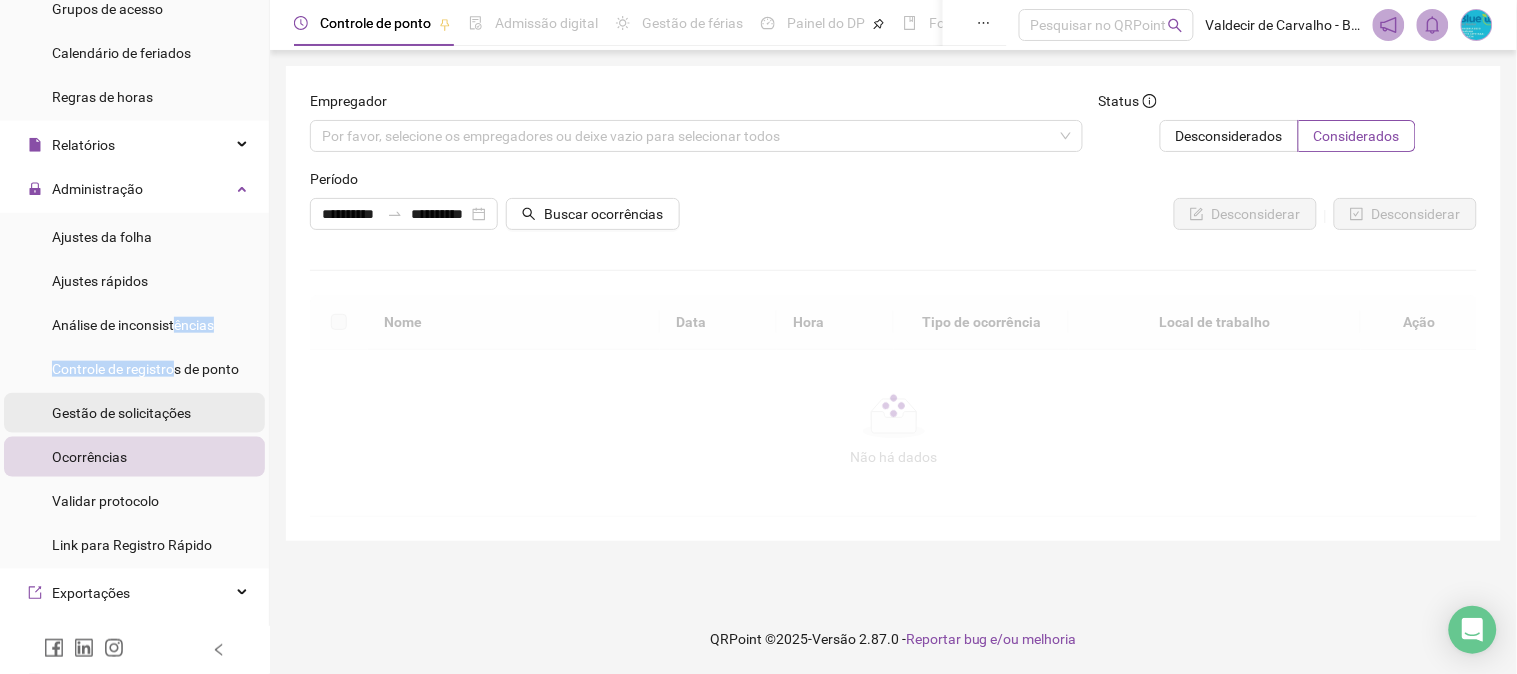 drag, startPoint x: 172, startPoint y: 328, endPoint x: 176, endPoint y: 406, distance: 78.10249 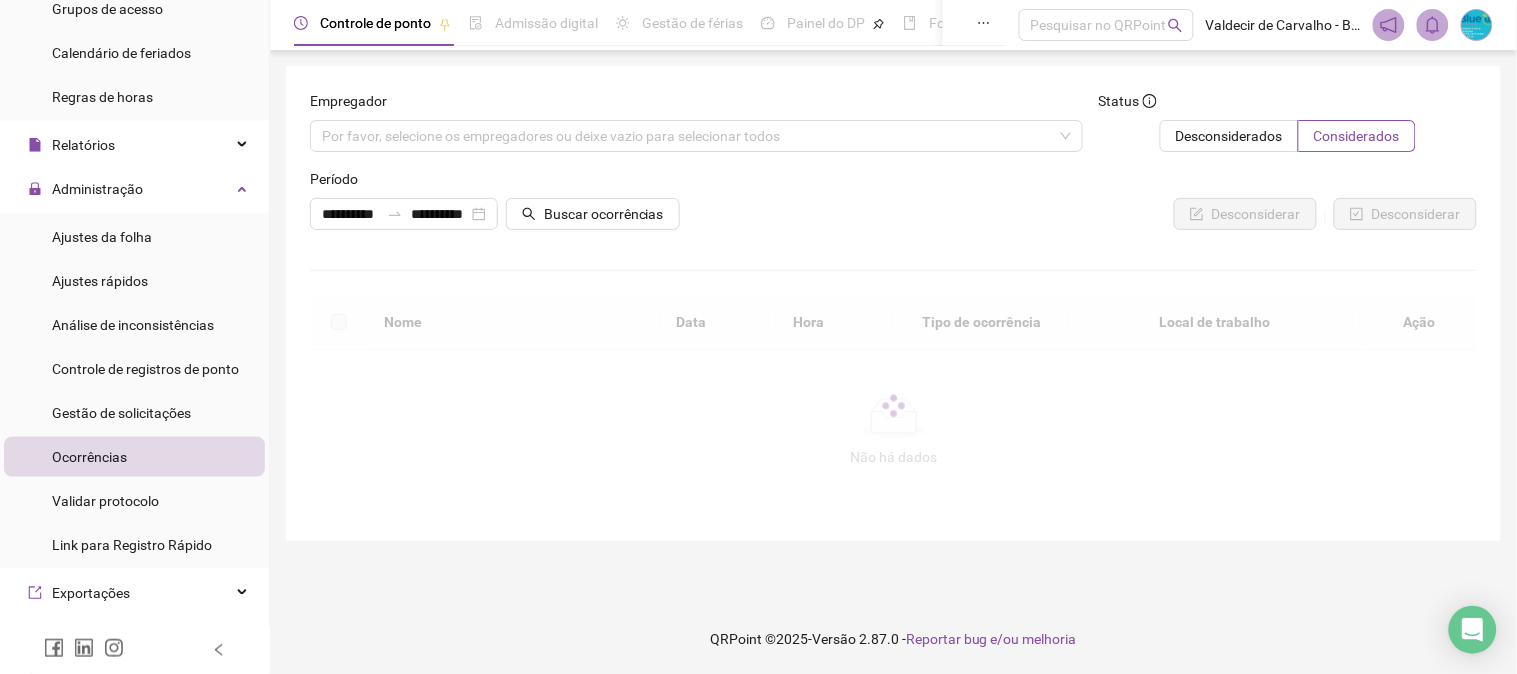 click on "Ajustes da folha Ajustes rápidos Análise de inconsistências Controle de registros de ponto Gestão de solicitações Ocorrências Validar protocolo Link para Registro Rápido" at bounding box center [134, 391] 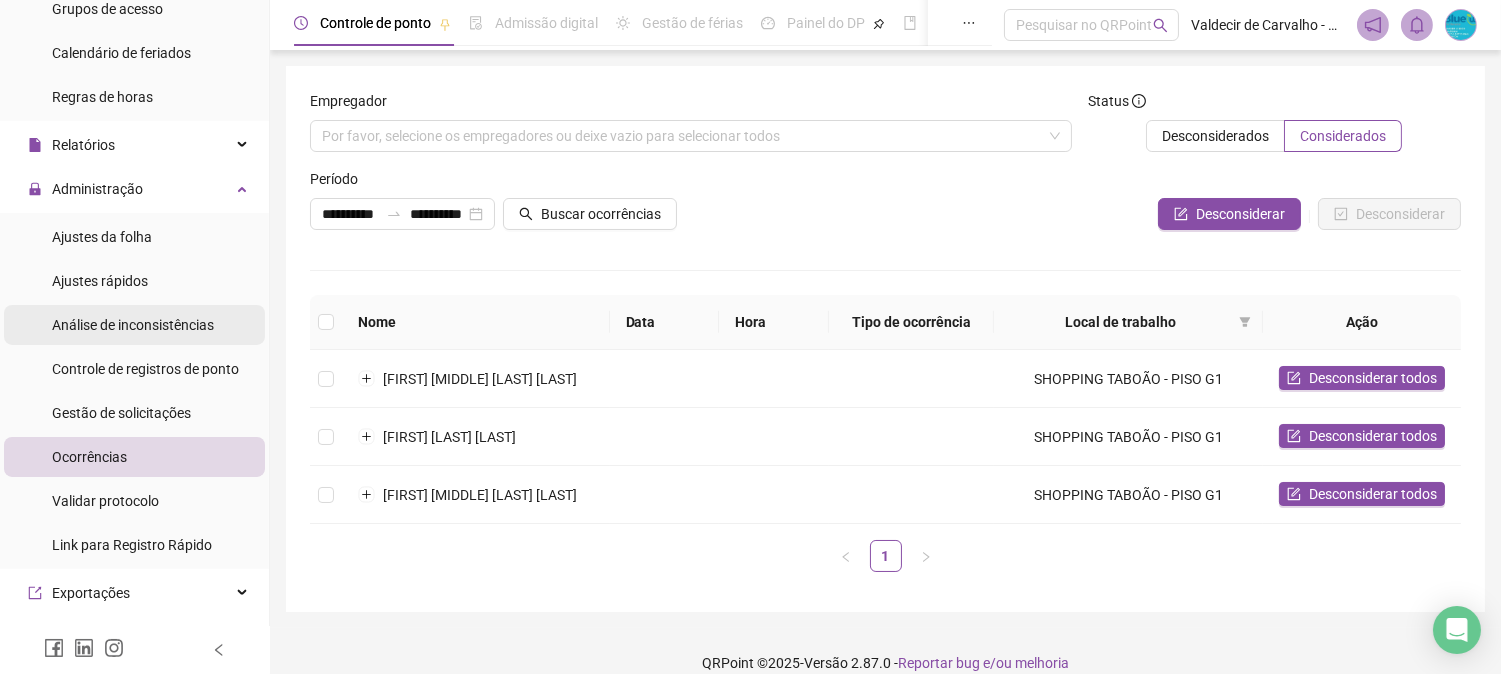 click on "Análise de inconsistências" at bounding box center (133, 325) 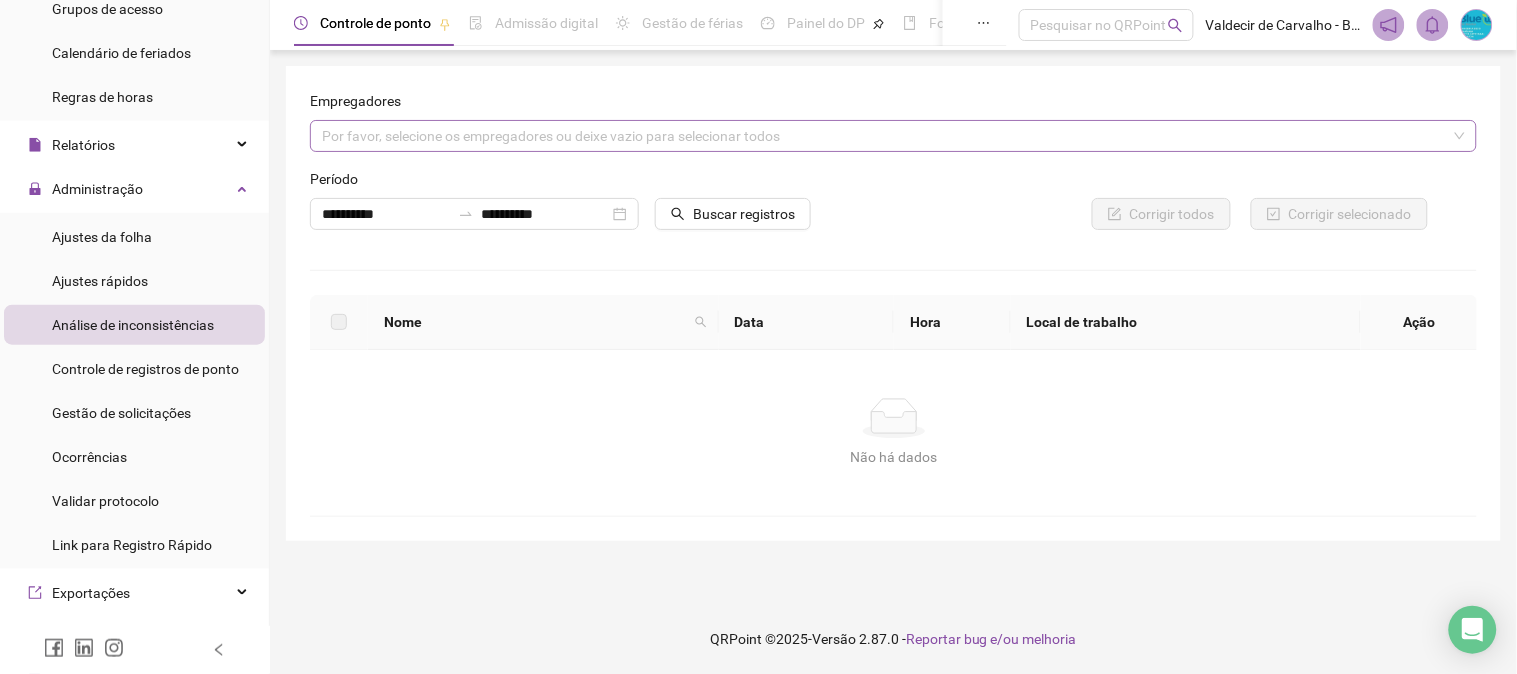 click at bounding box center [883, 136] 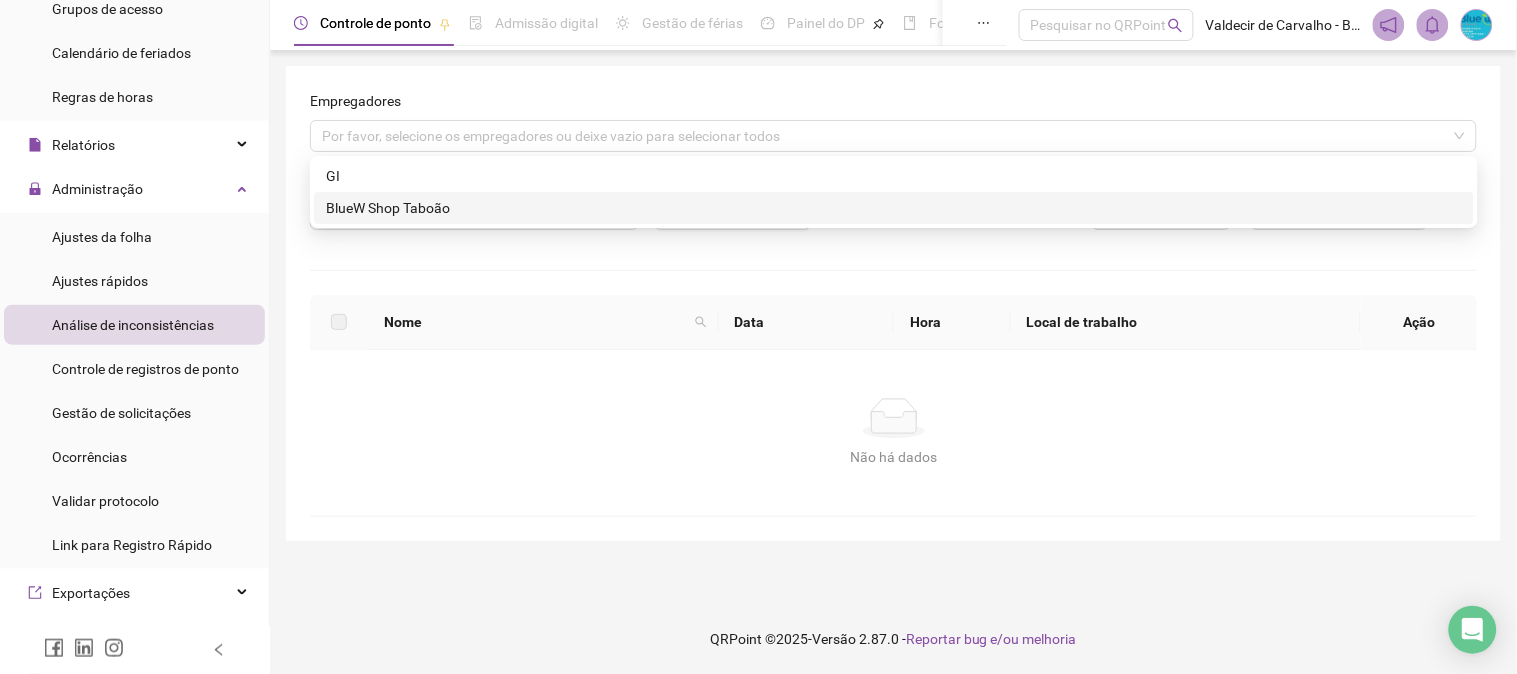 click on "Não há dados" at bounding box center (894, 457) 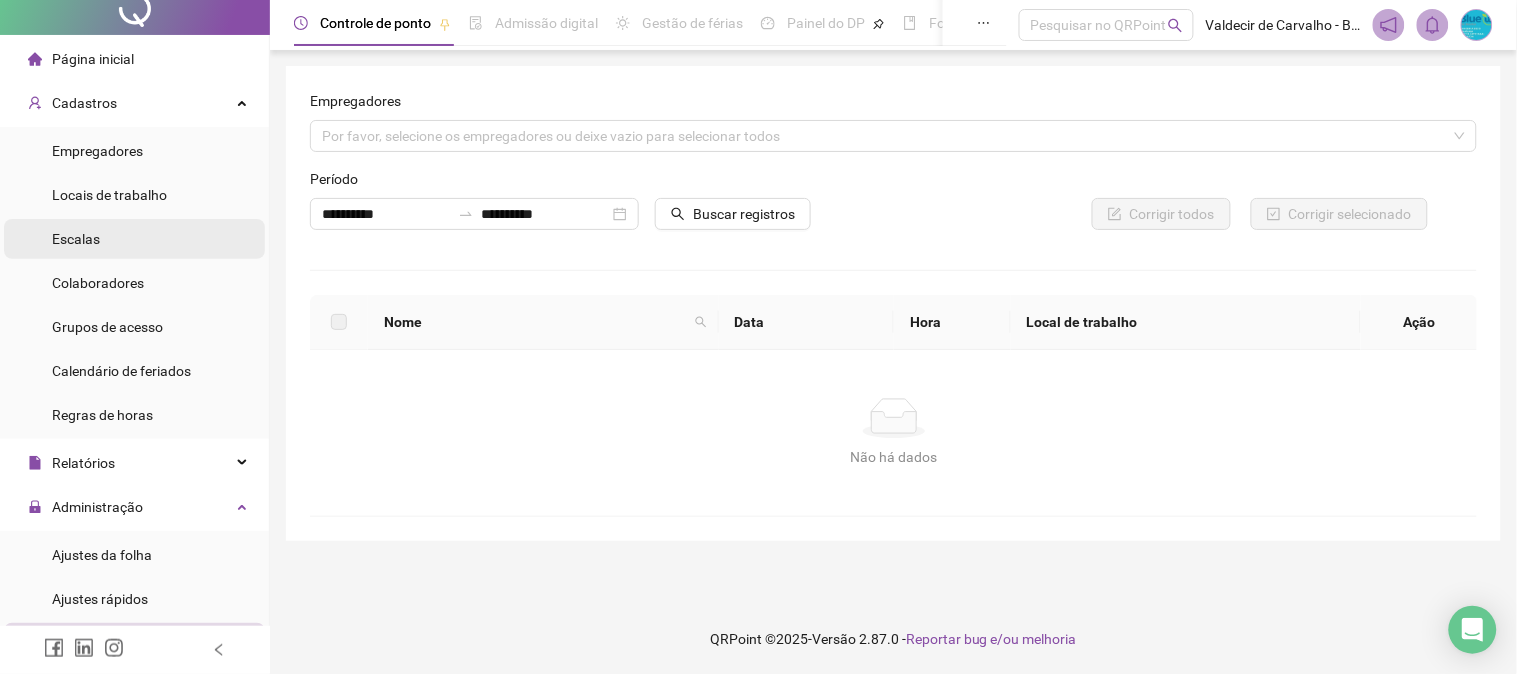 scroll, scrollTop: 0, scrollLeft: 0, axis: both 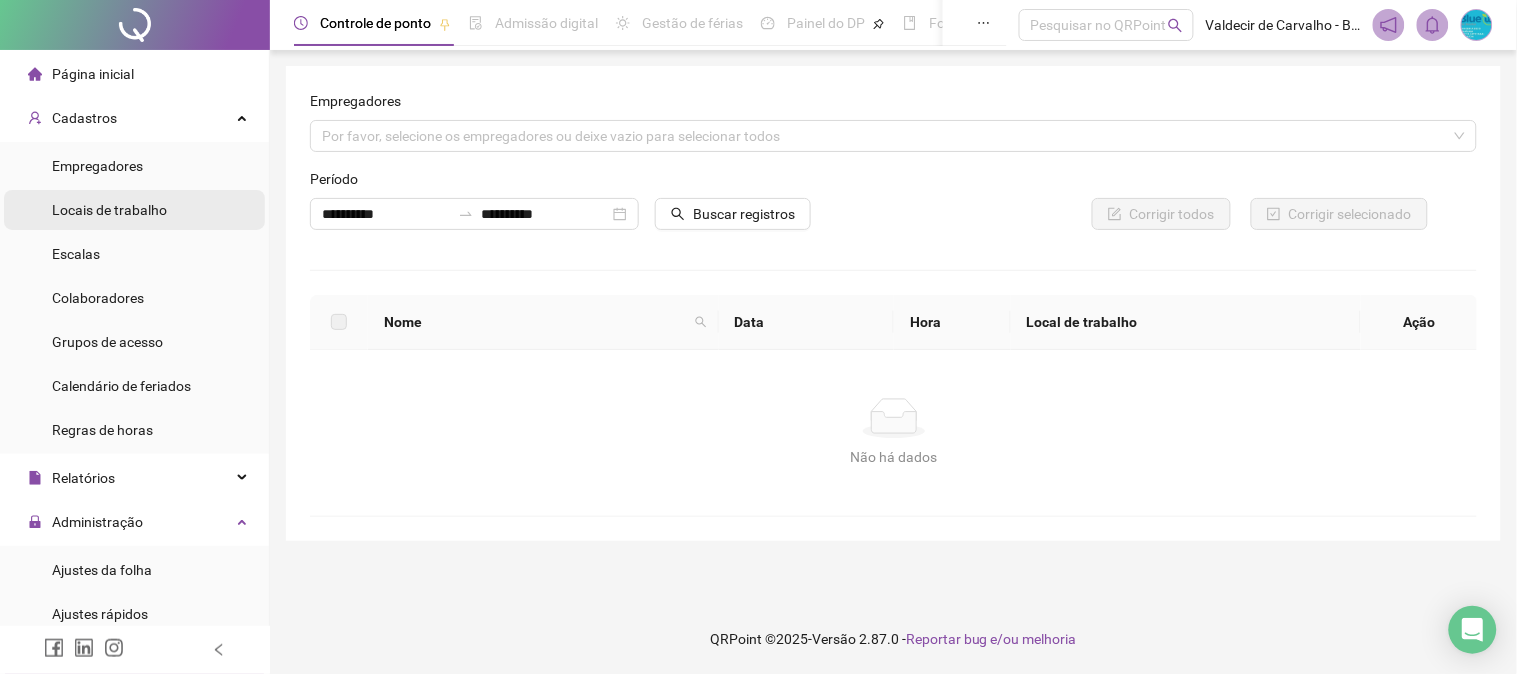 click on "Locais de trabalho" at bounding box center (109, 210) 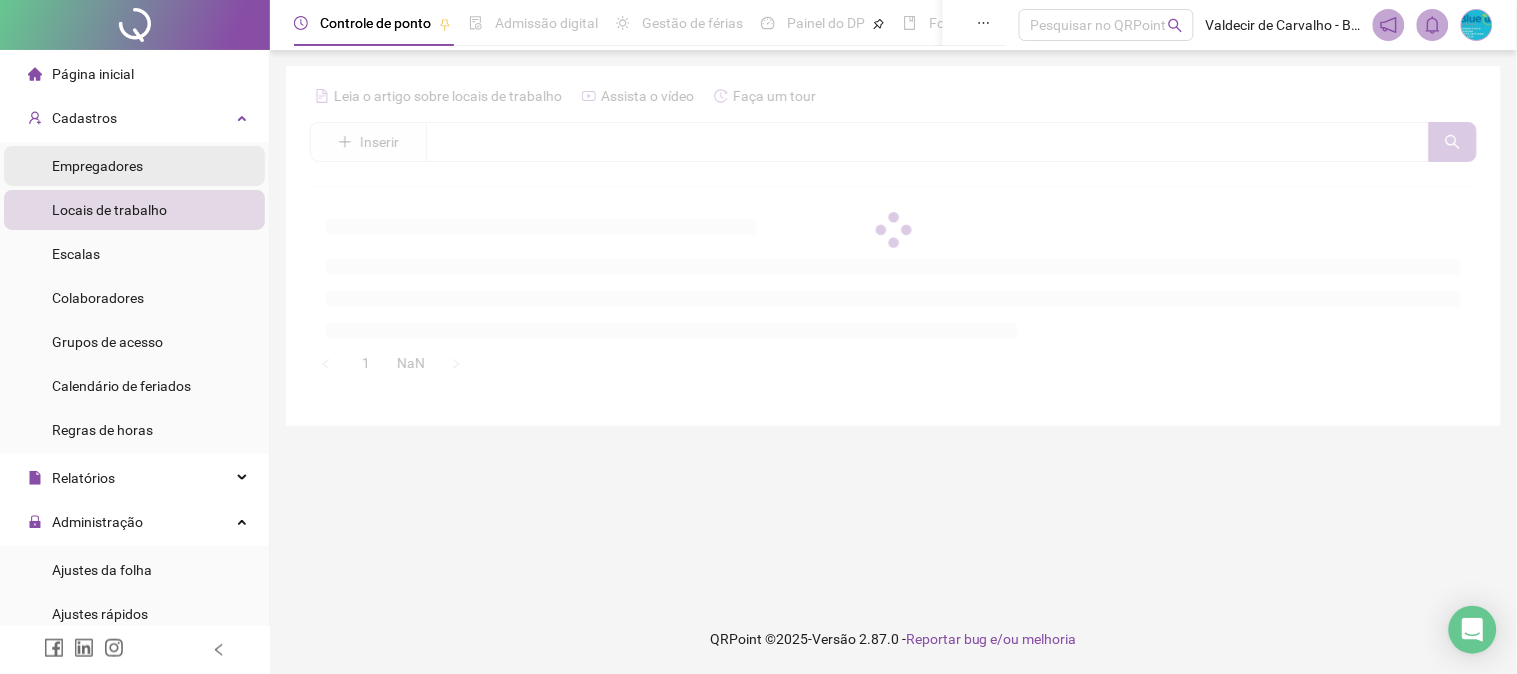 click on "Empregadores" at bounding box center (134, 166) 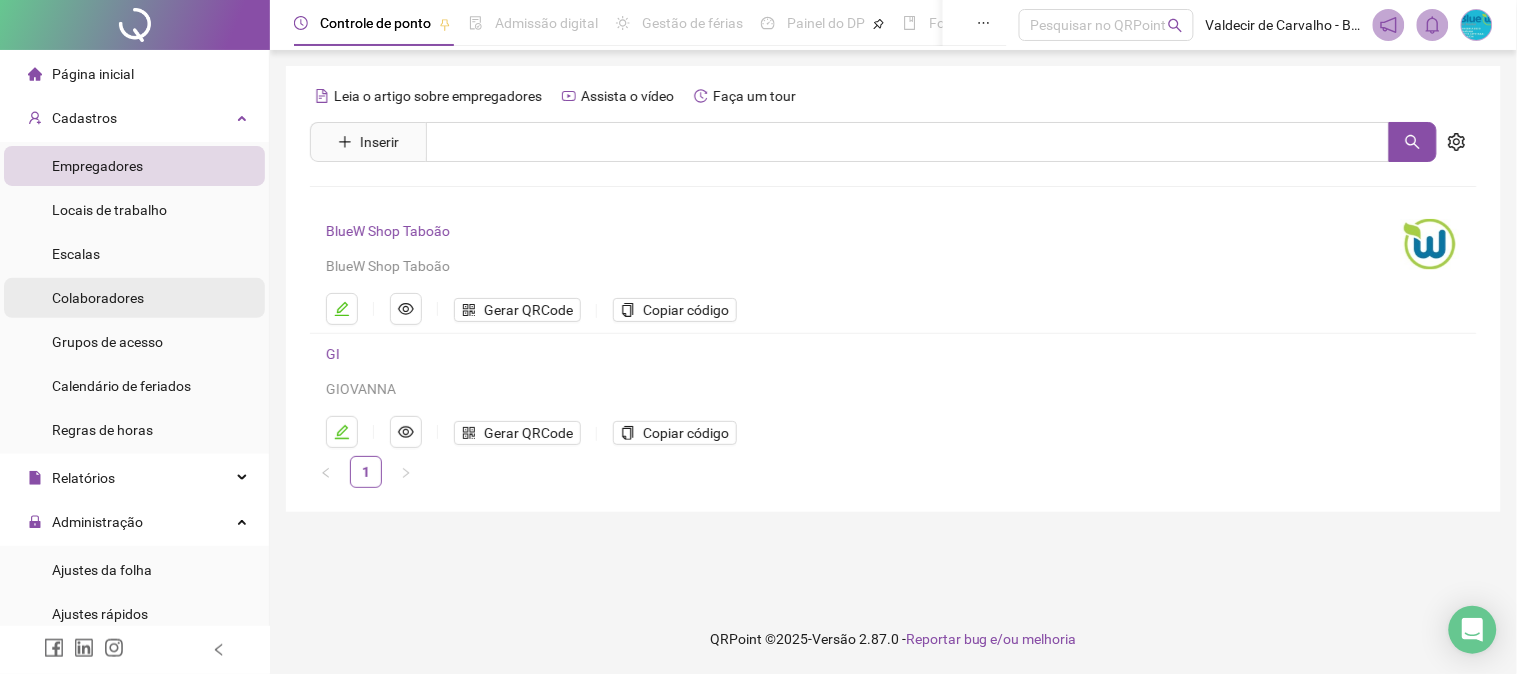 click on "Colaboradores" at bounding box center [98, 298] 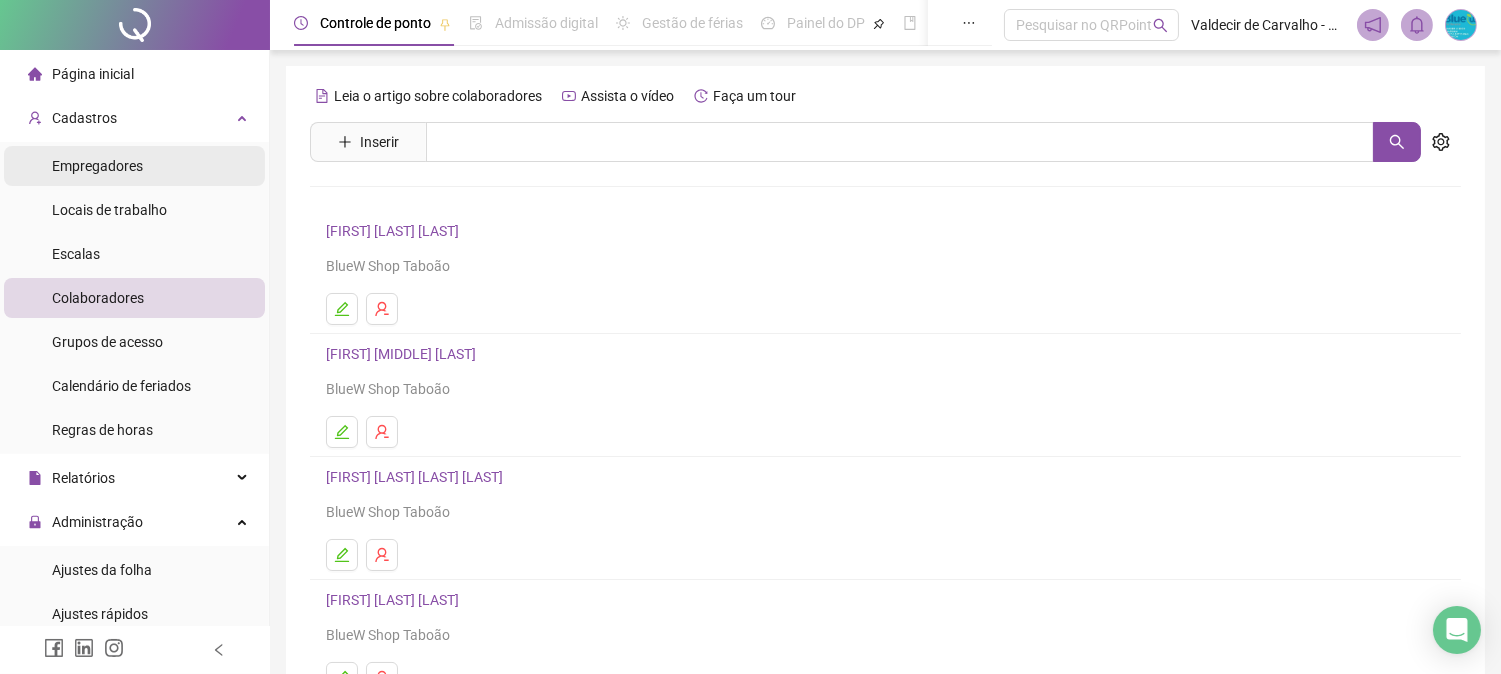 click on "Empregadores" at bounding box center [134, 166] 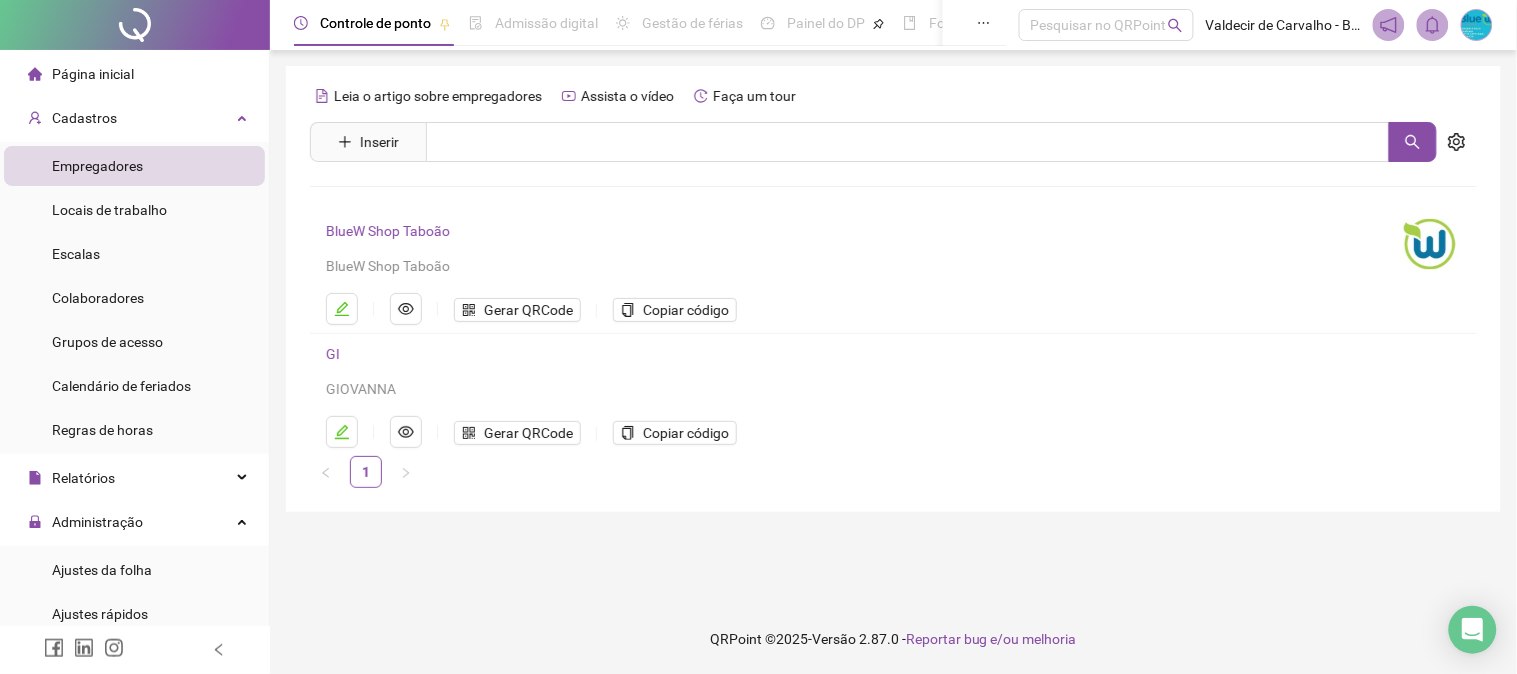 type 